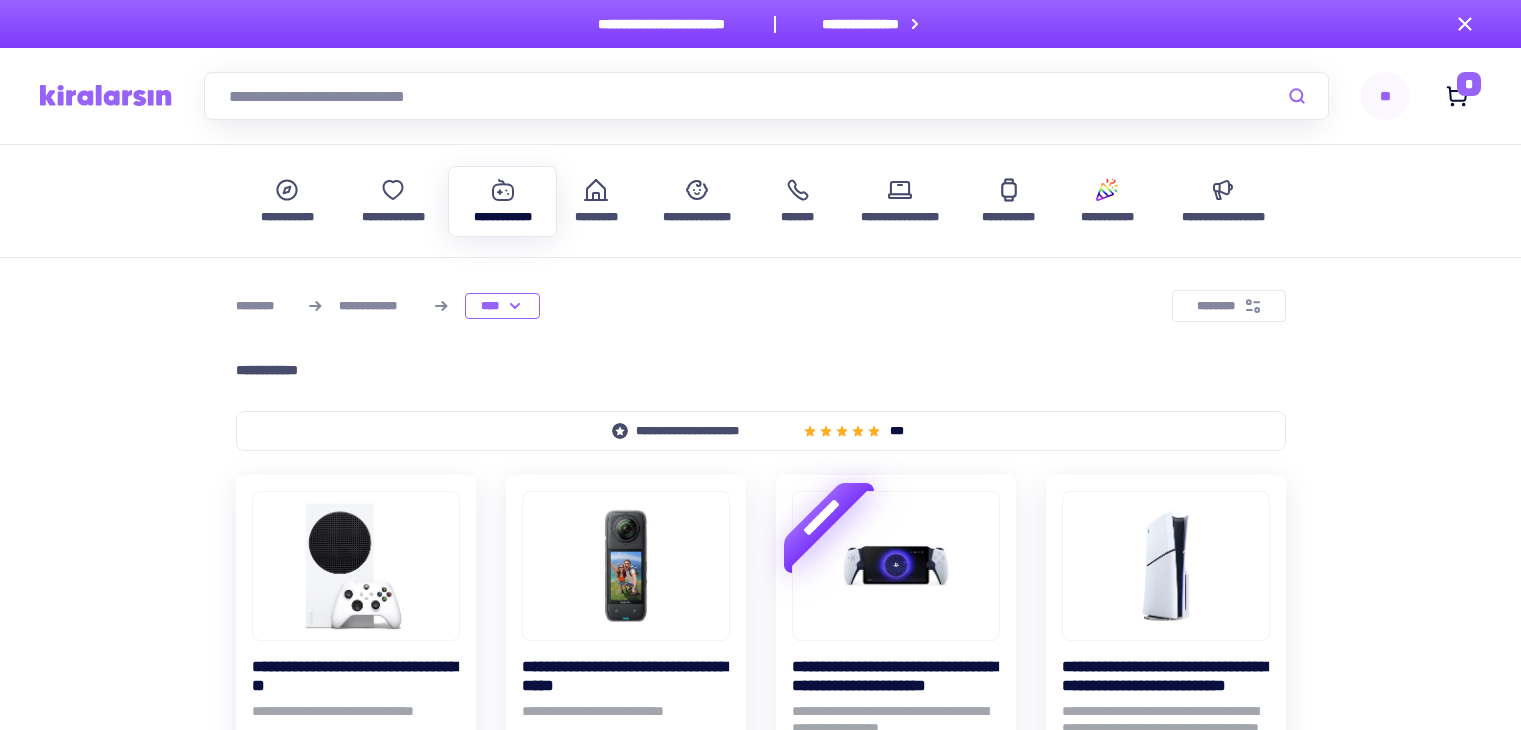 scroll, scrollTop: 0, scrollLeft: 0, axis: both 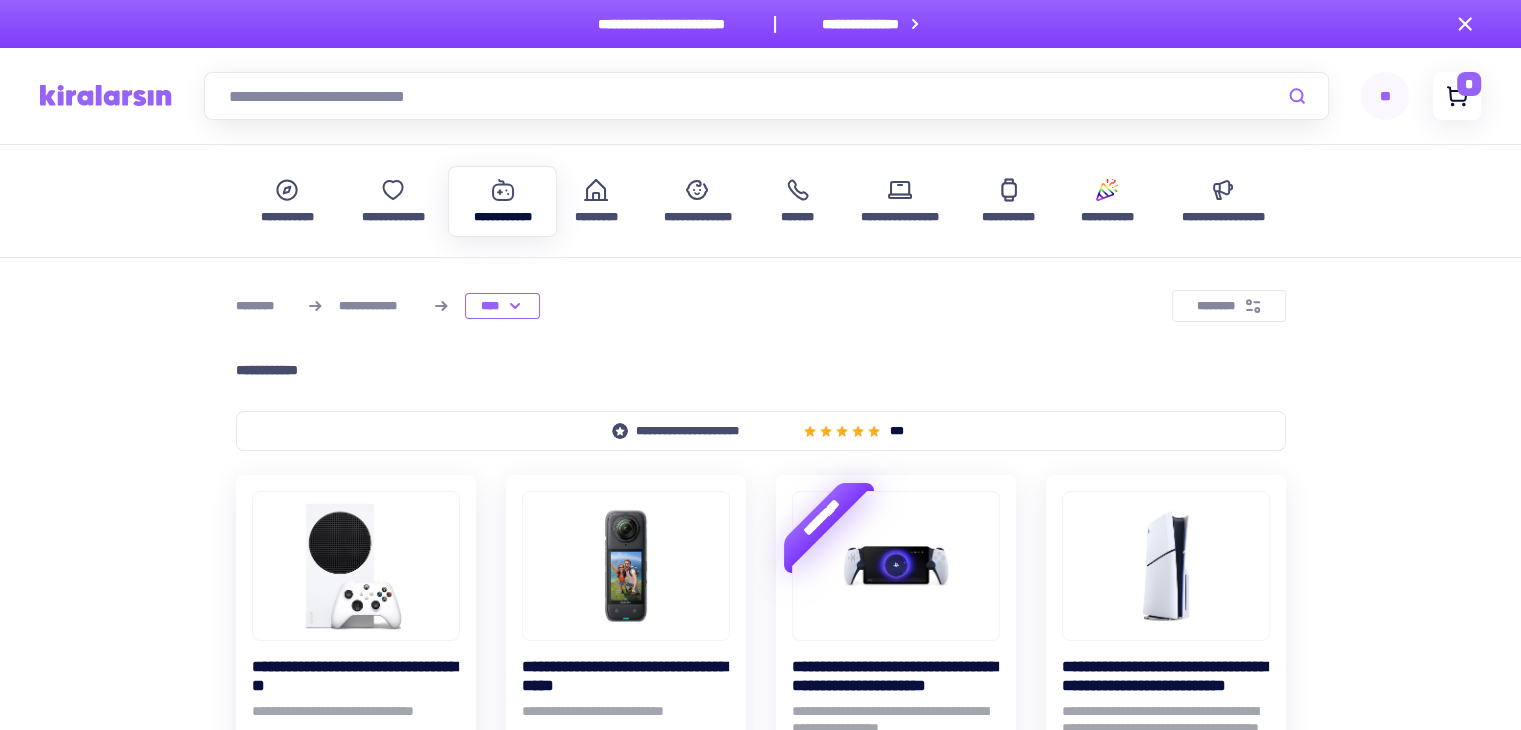 click 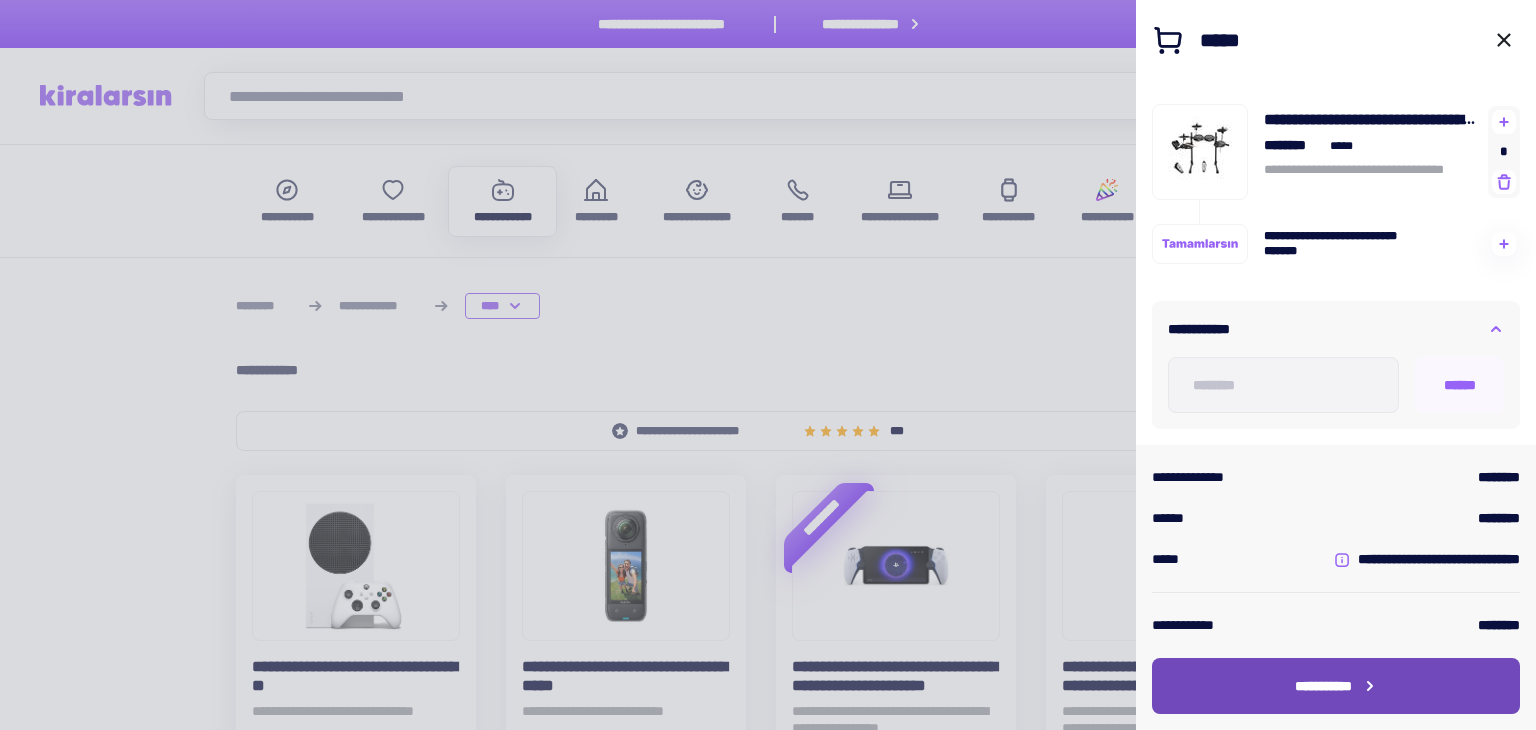 click on "**********" at bounding box center [1323, 686] 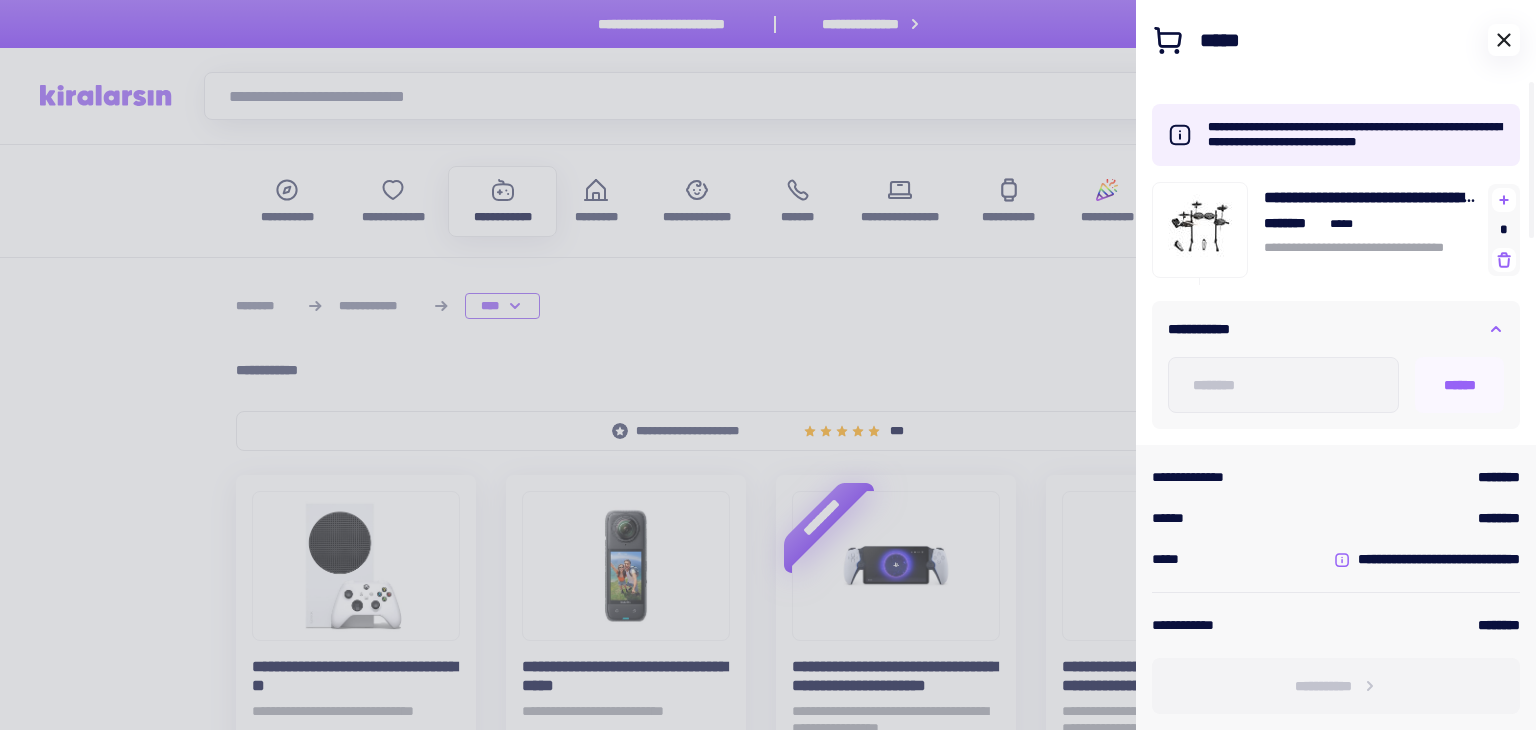 click 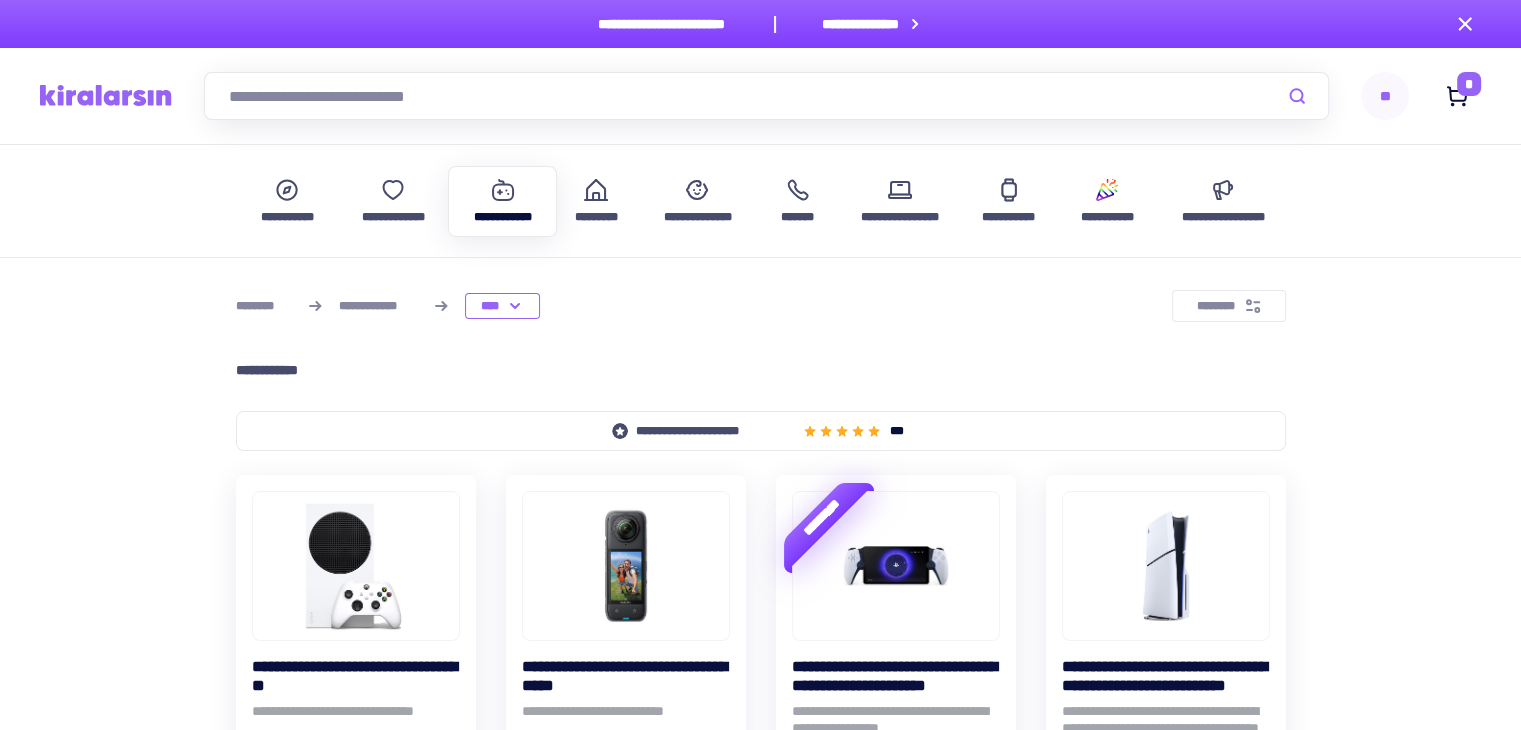 click on "**********" at bounding box center [760, 2537] 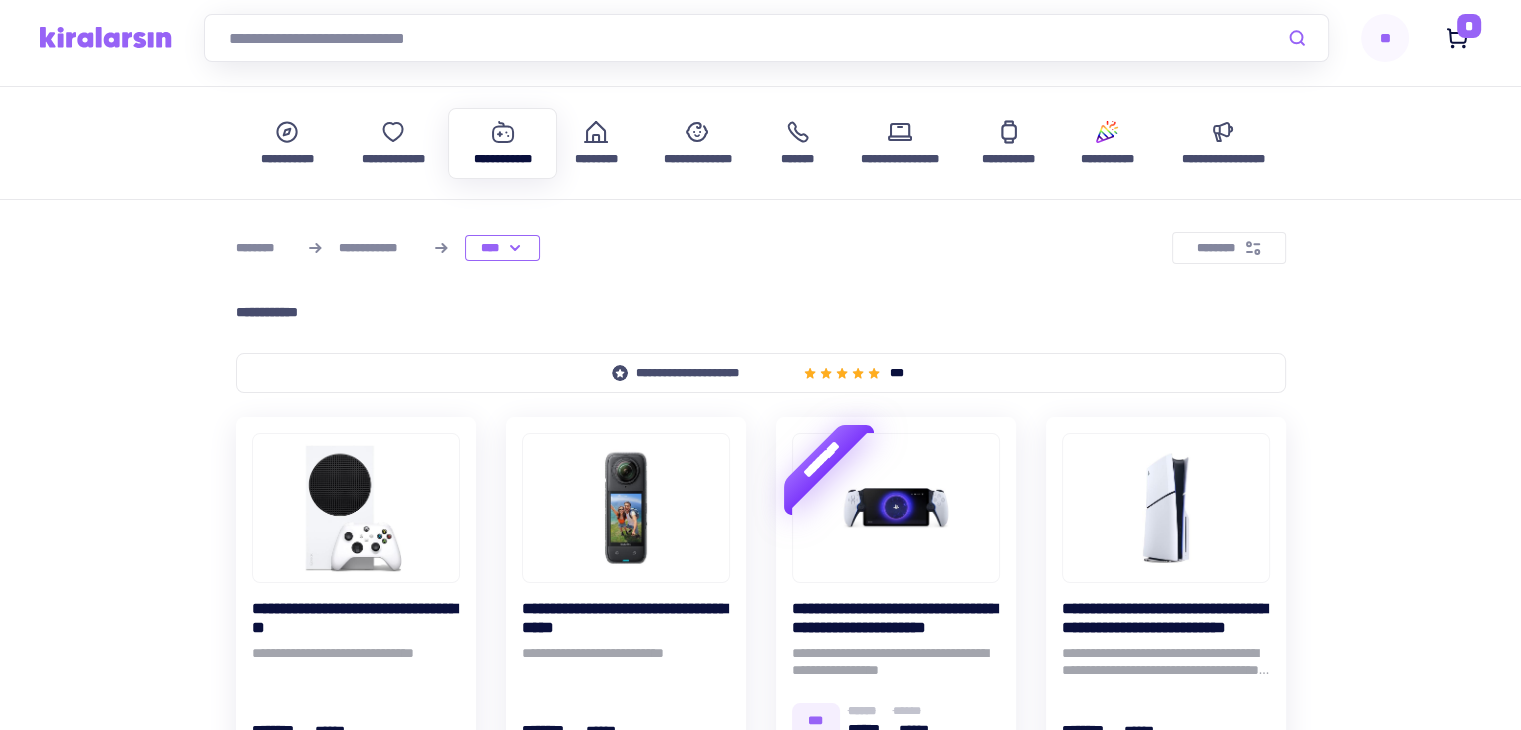 scroll, scrollTop: 0, scrollLeft: 0, axis: both 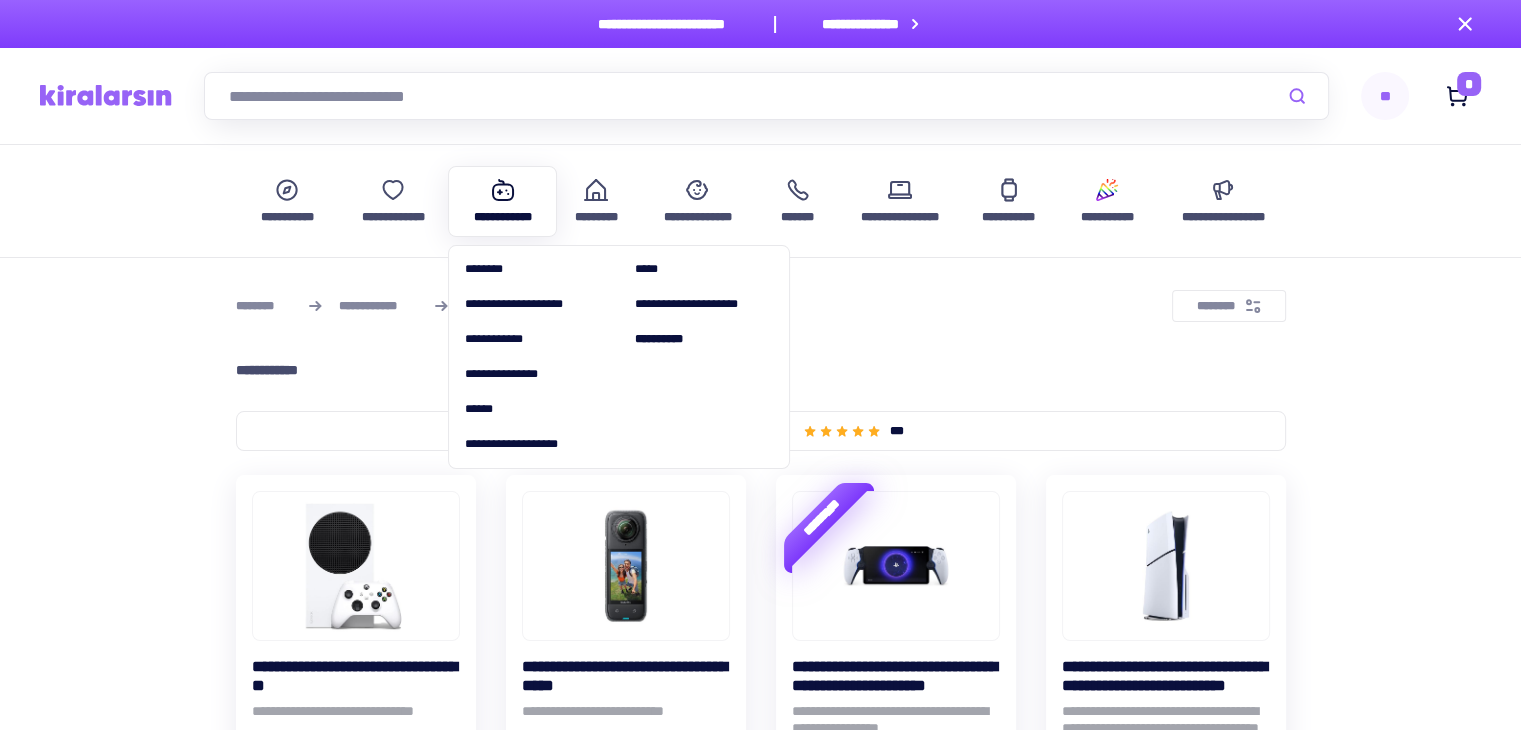 click on "**********" at bounding box center [503, 217] 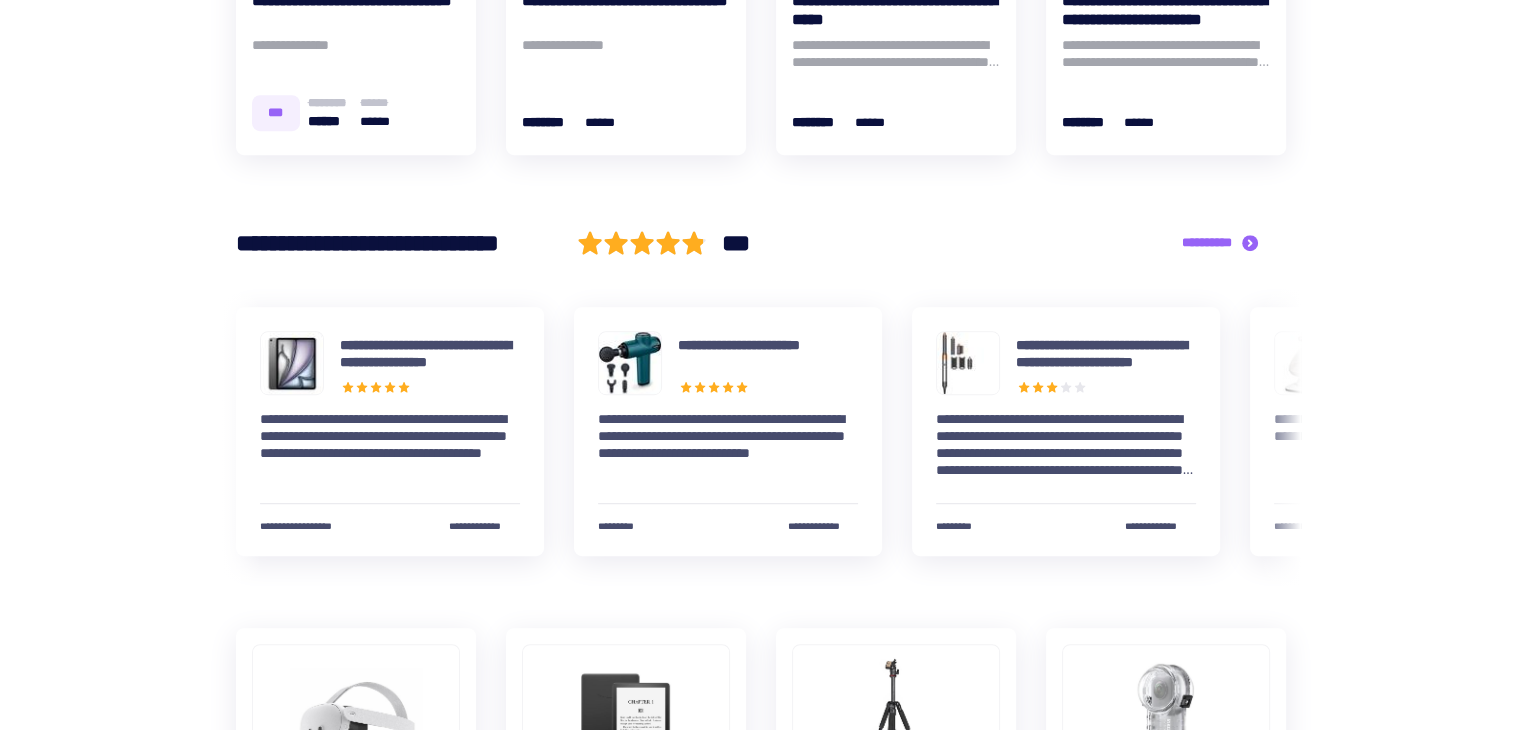 scroll, scrollTop: 800, scrollLeft: 0, axis: vertical 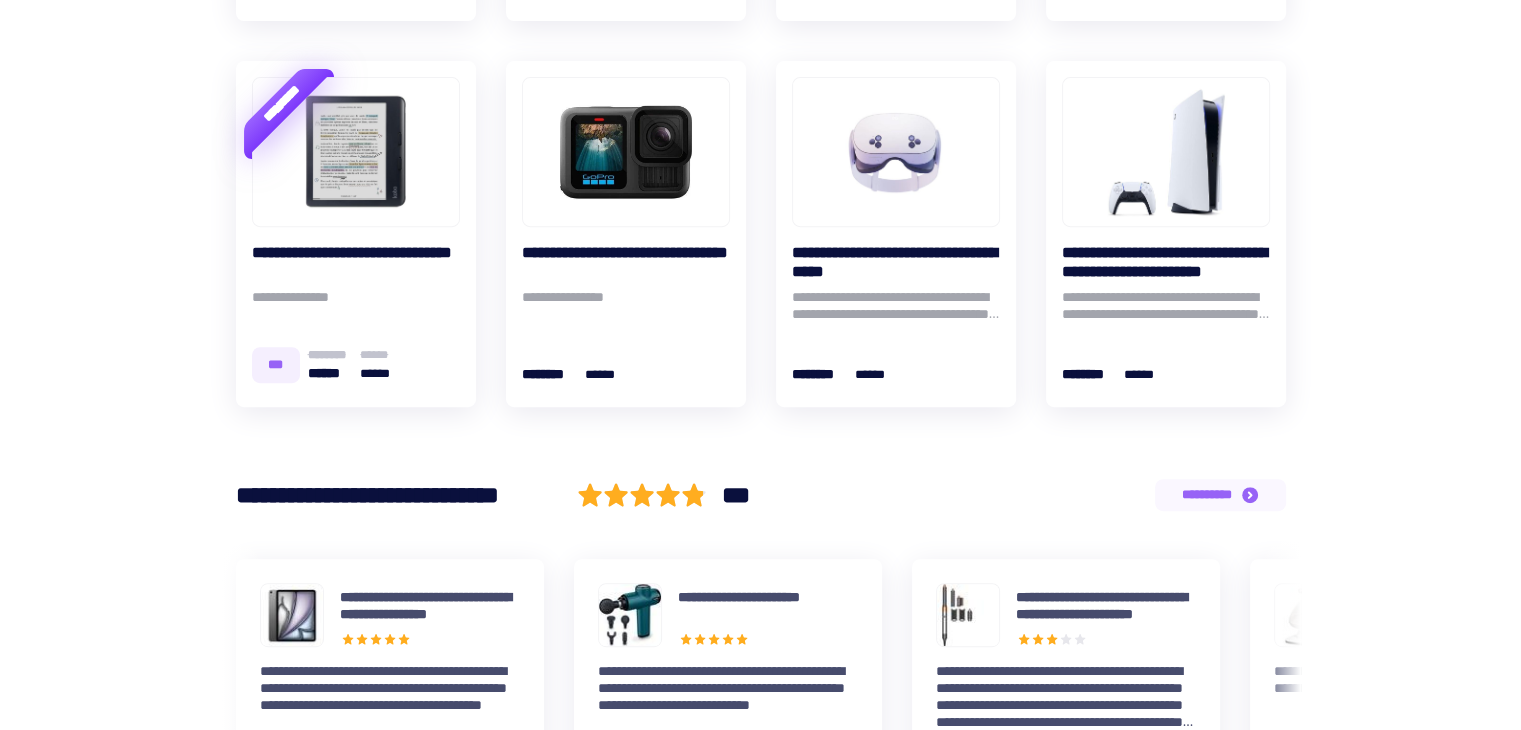 click on "**********" at bounding box center (1207, 494) 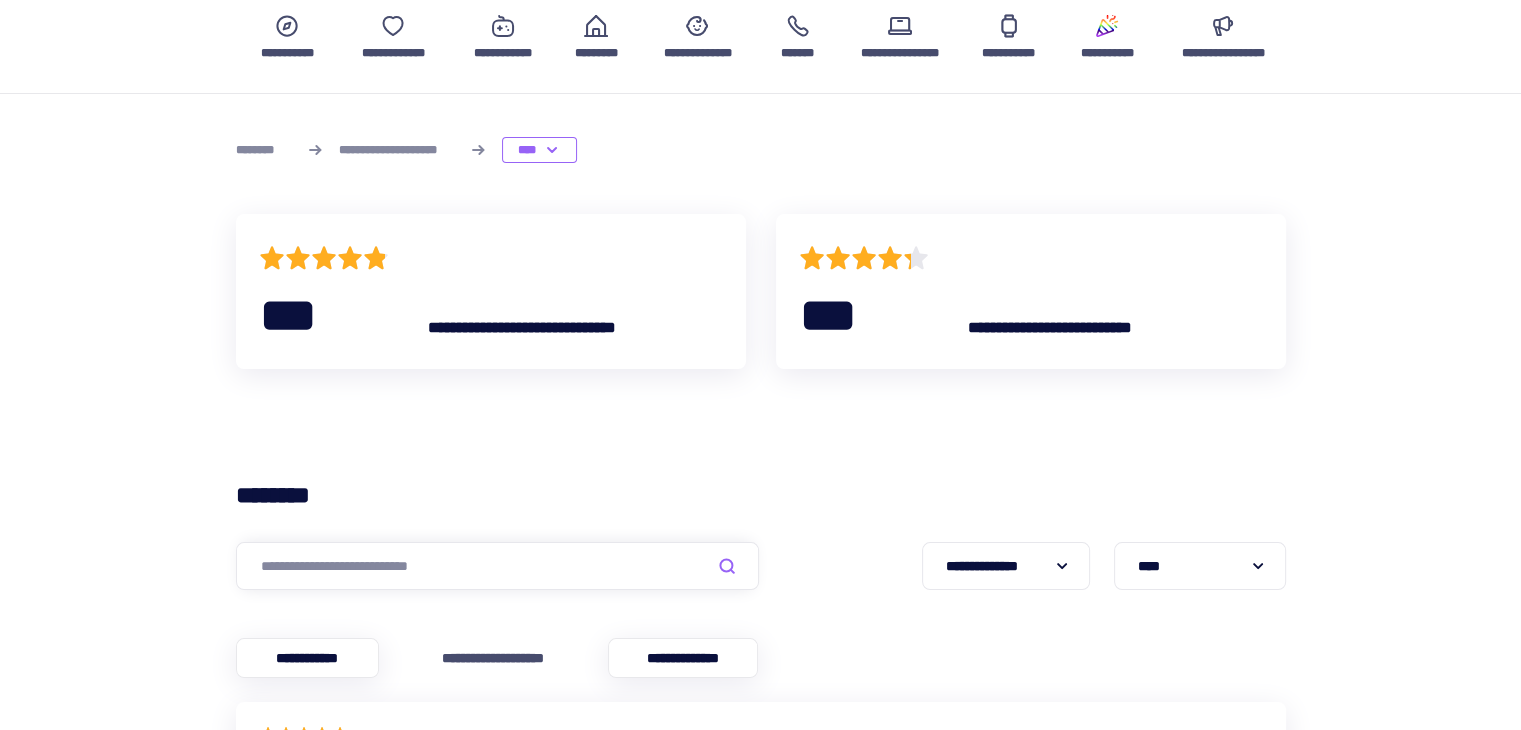scroll, scrollTop: 0, scrollLeft: 0, axis: both 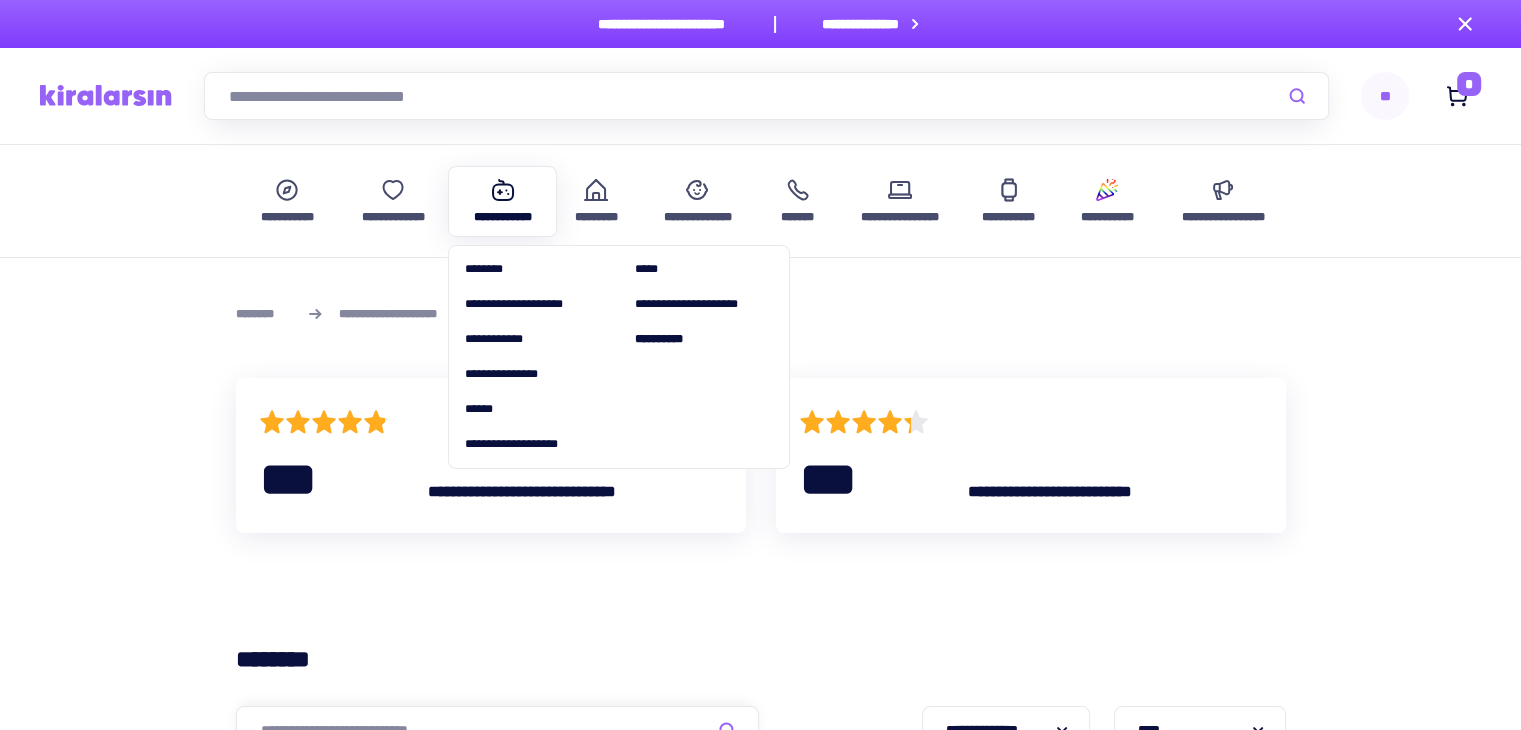 click 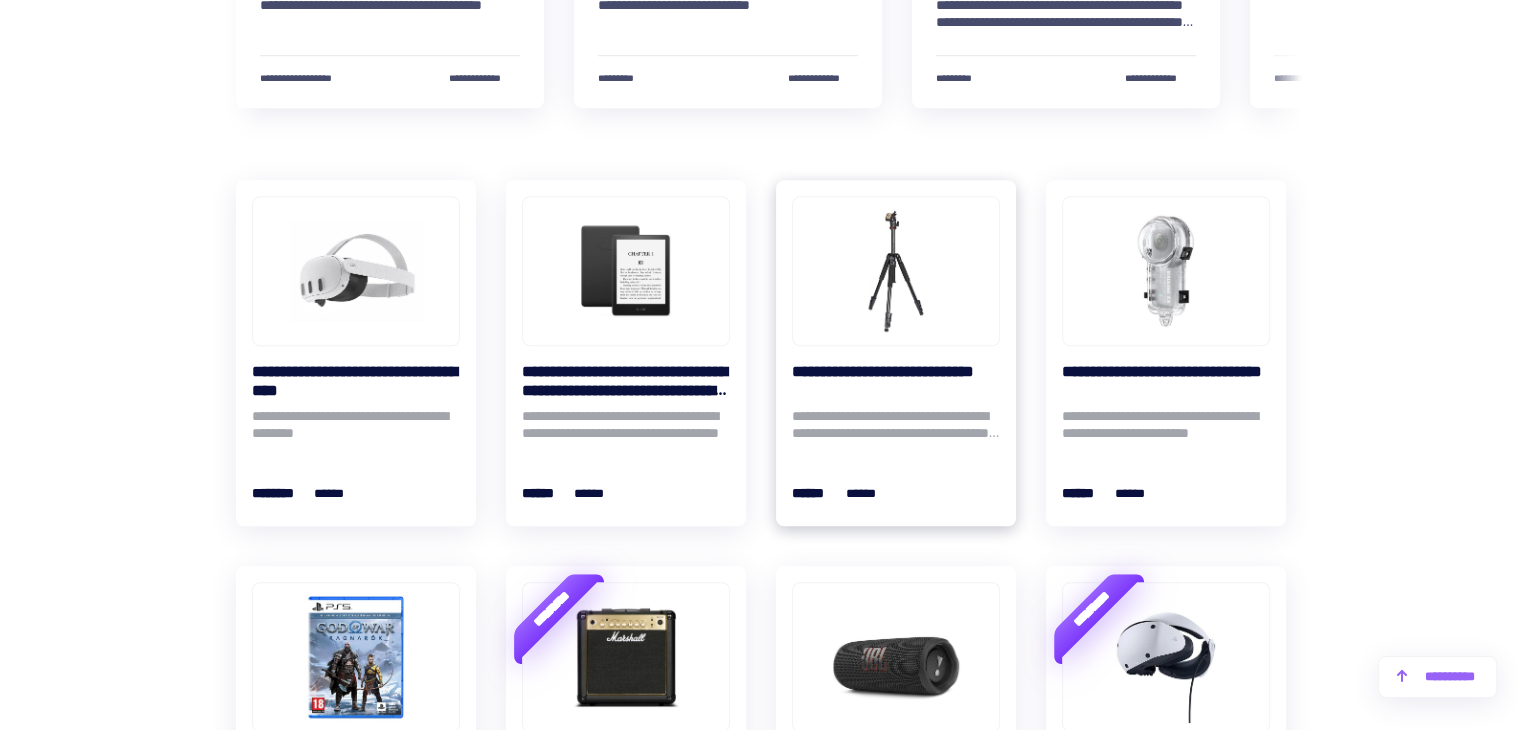 scroll, scrollTop: 2000, scrollLeft: 0, axis: vertical 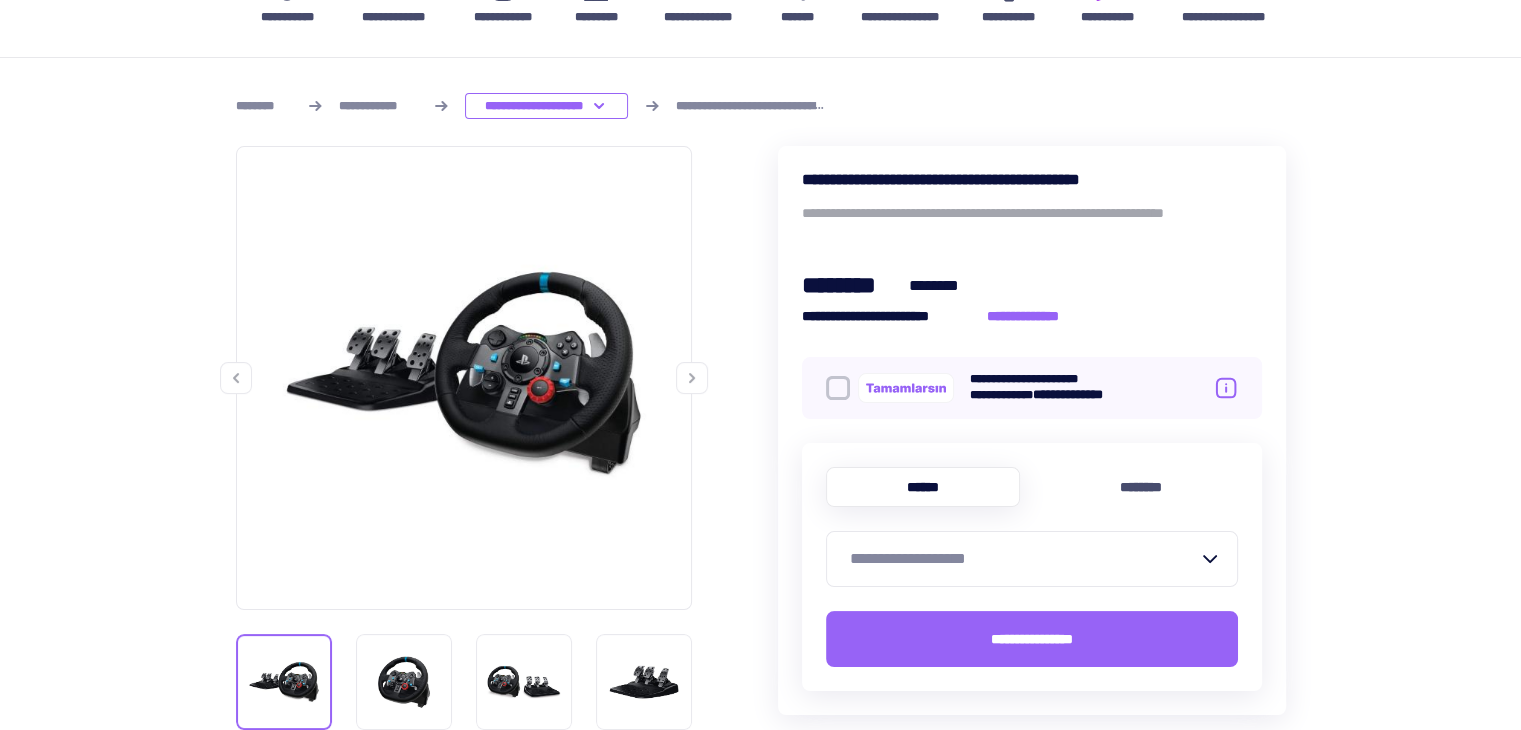 click on "******" at bounding box center [923, 487] 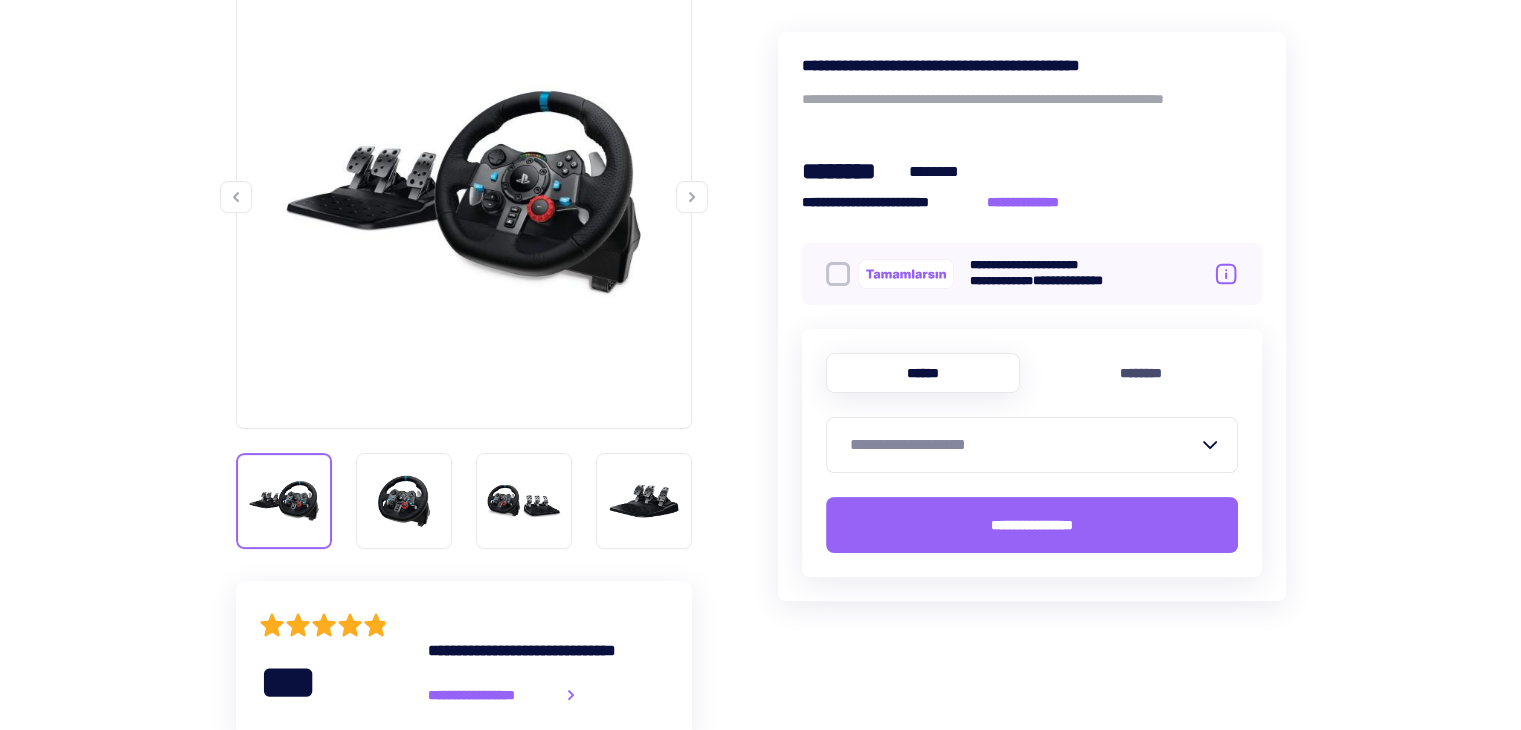 scroll, scrollTop: 400, scrollLeft: 0, axis: vertical 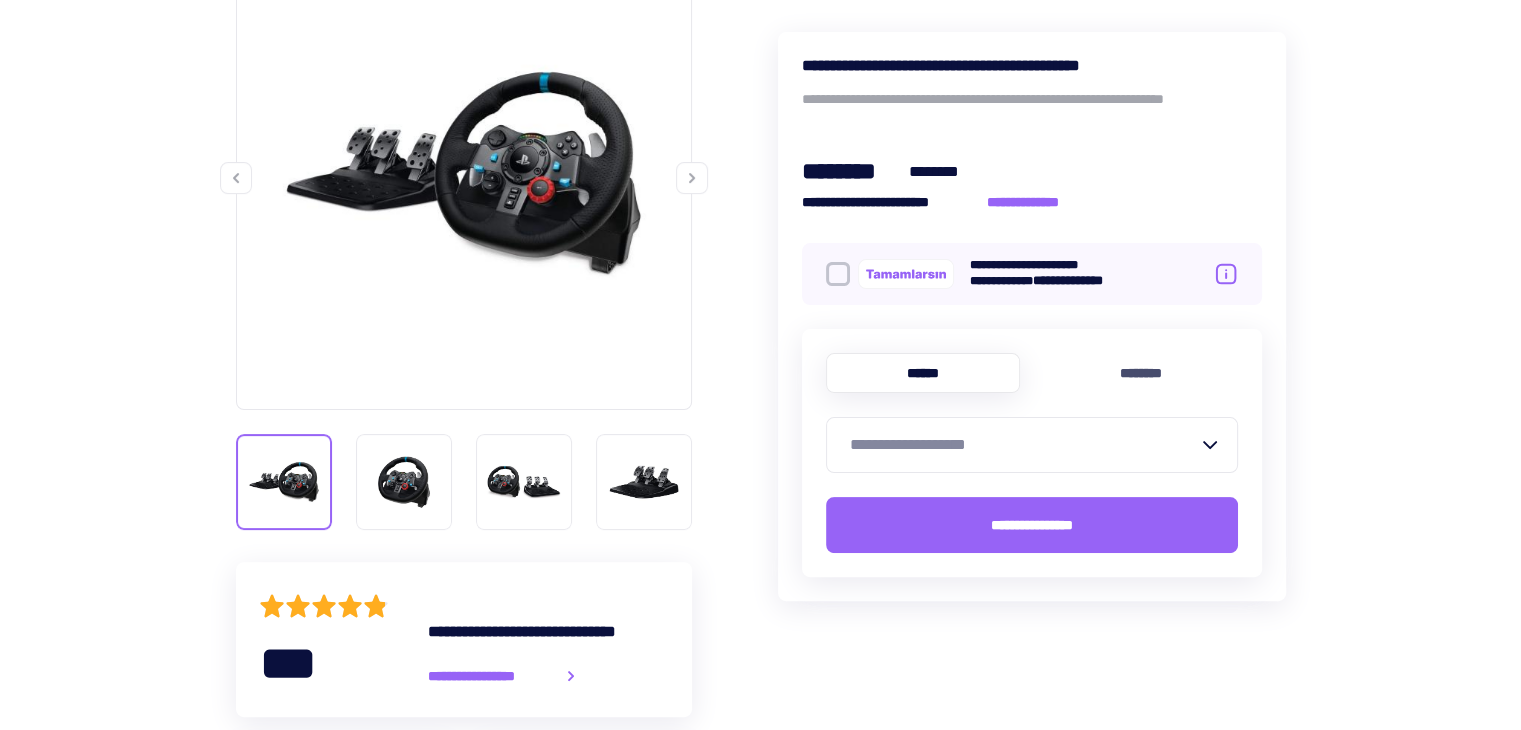 click on "**********" at bounding box center (1024, 445) 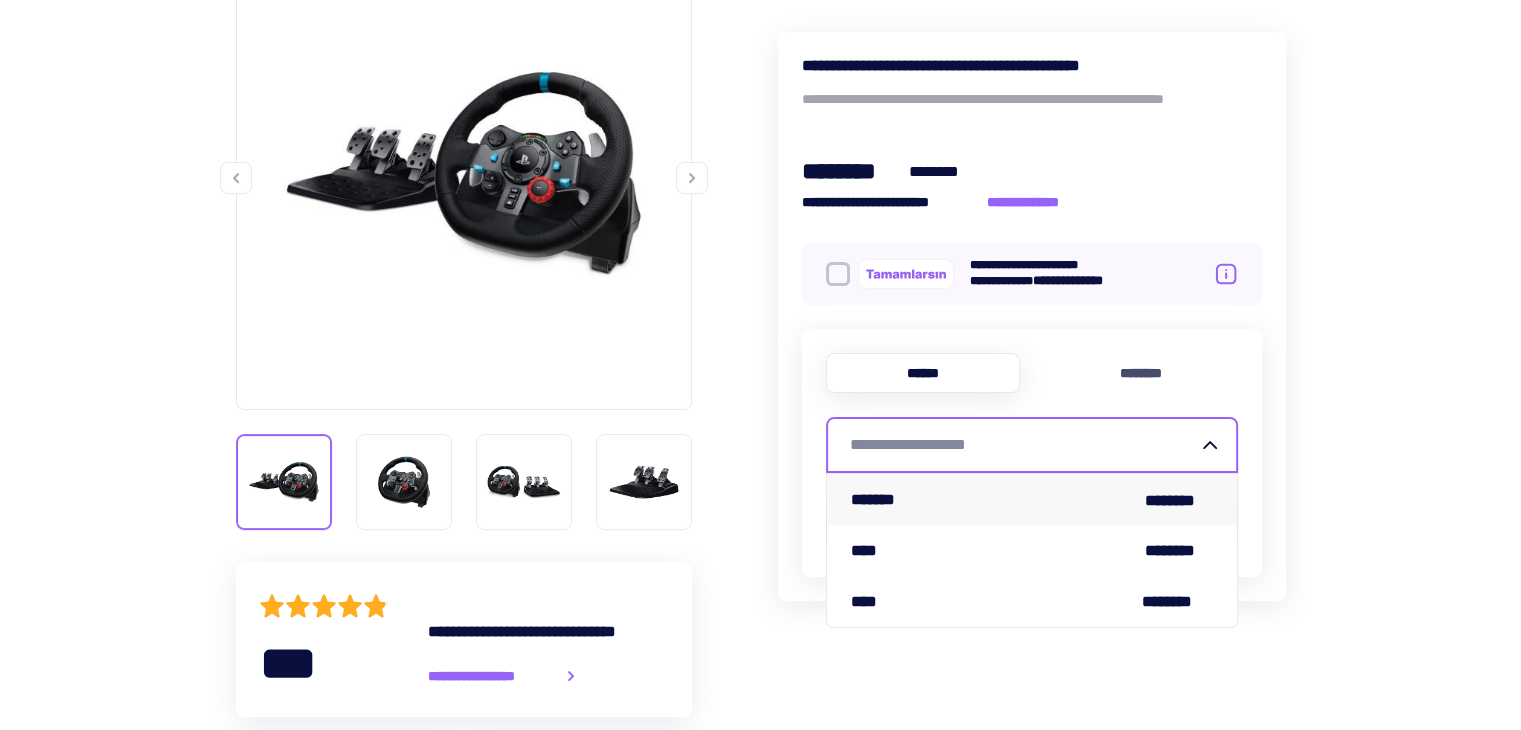click on "******* ********" at bounding box center [1032, 499] 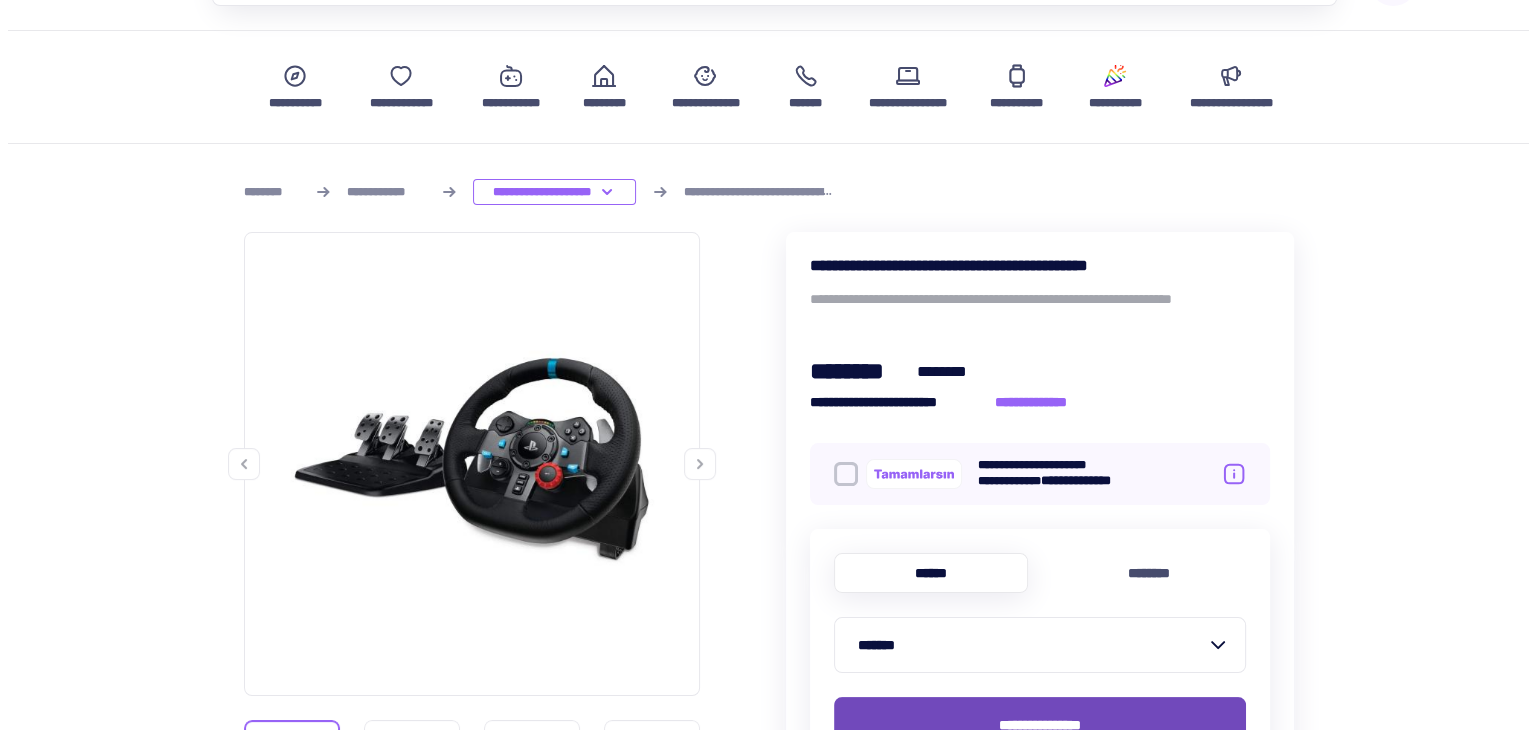 scroll, scrollTop: 400, scrollLeft: 0, axis: vertical 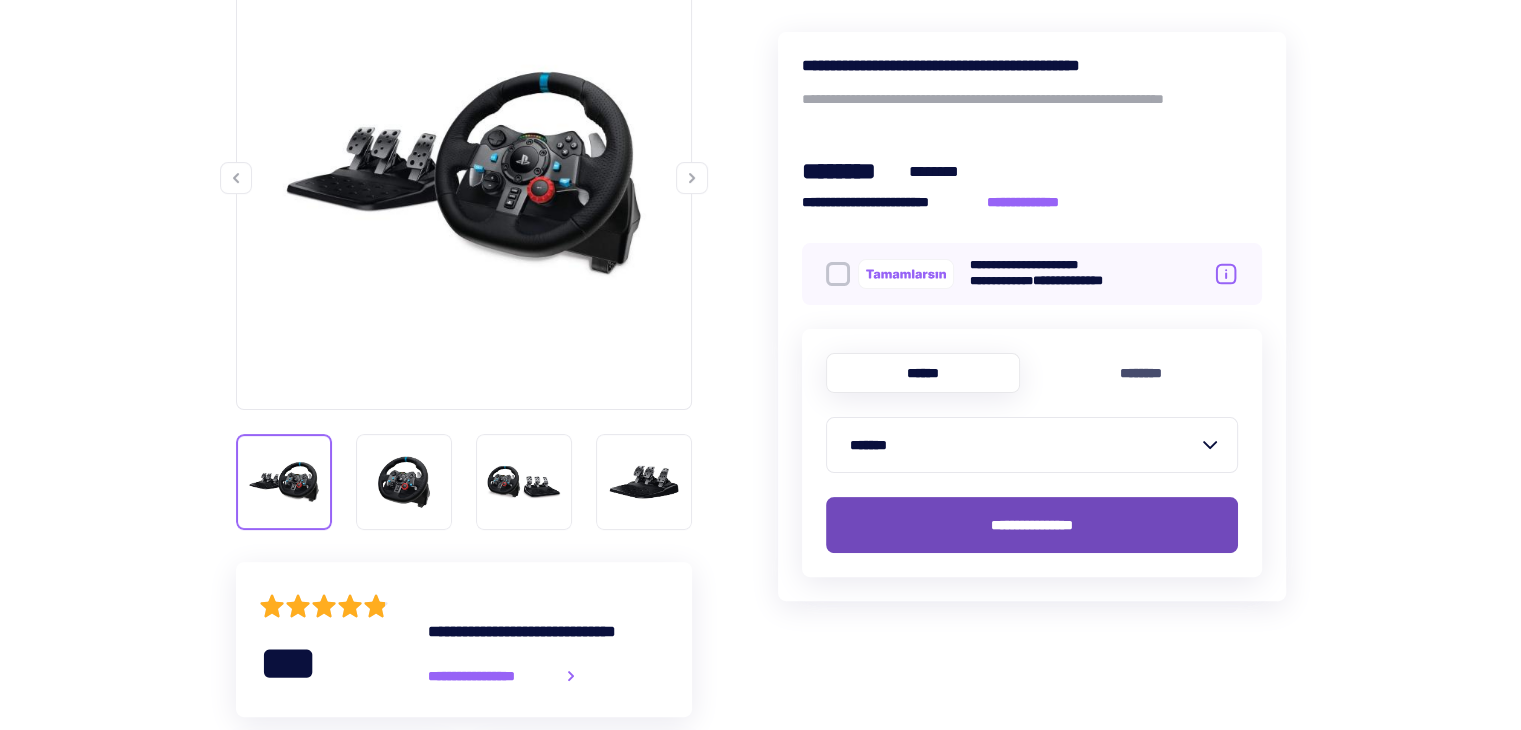 click on "**********" at bounding box center [1032, 525] 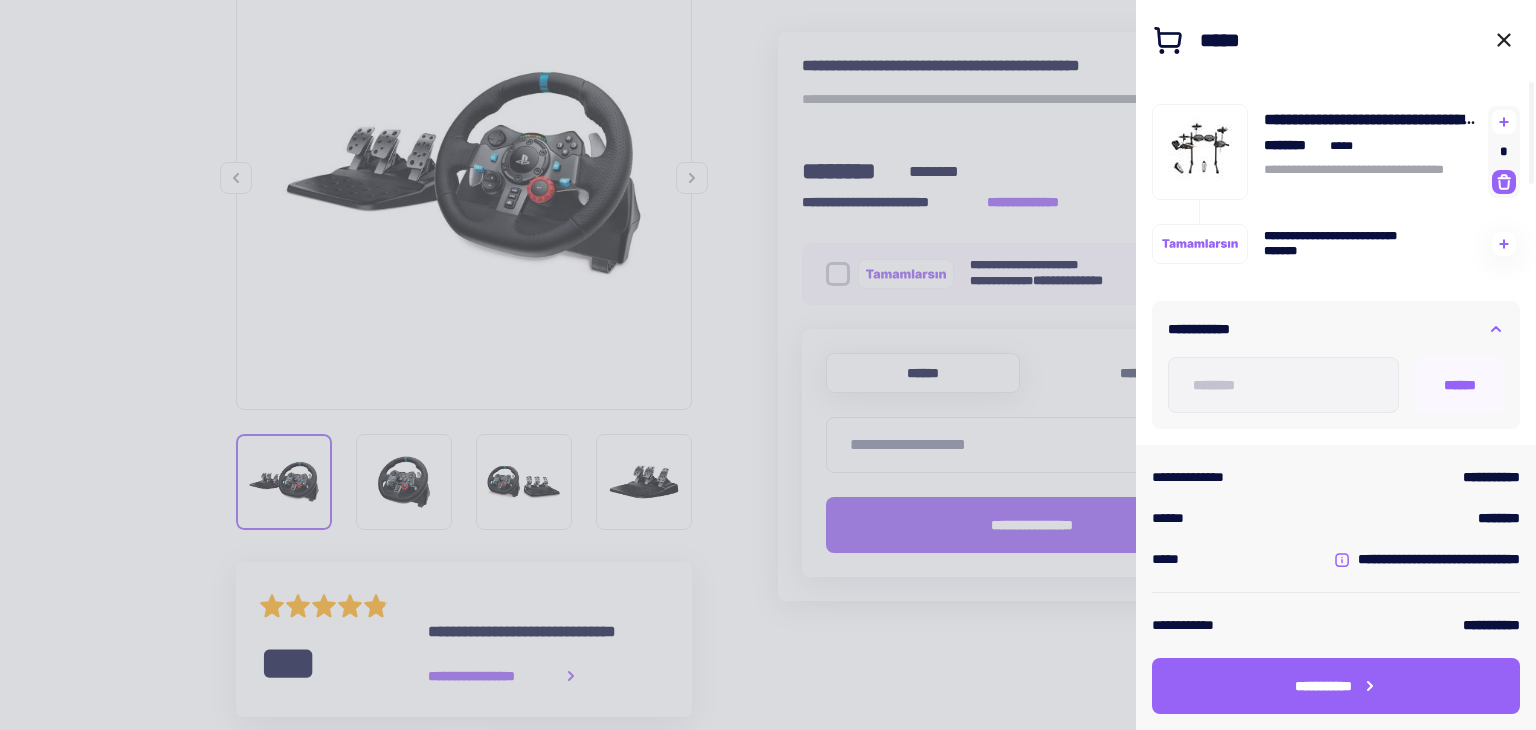 click 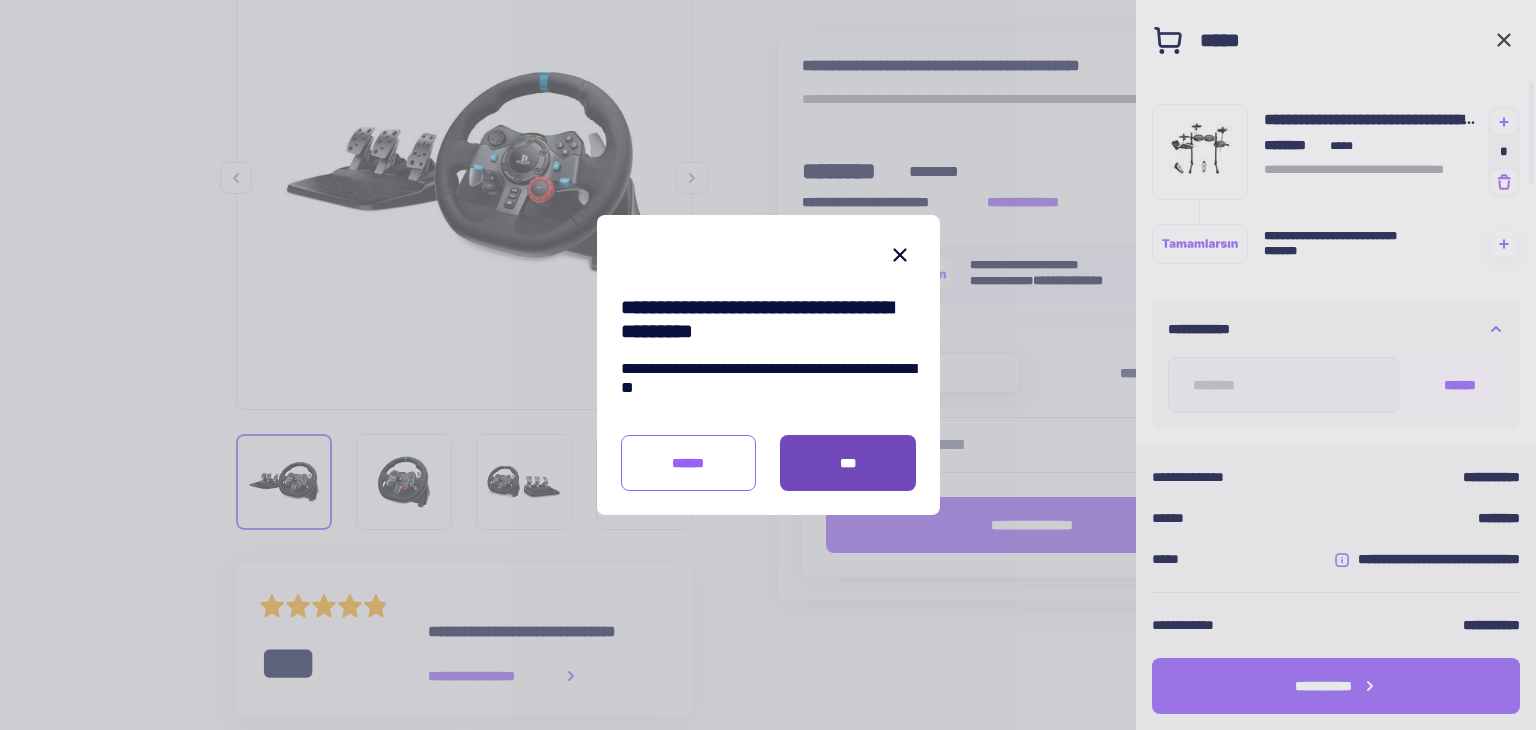 click on "***" at bounding box center (848, 463) 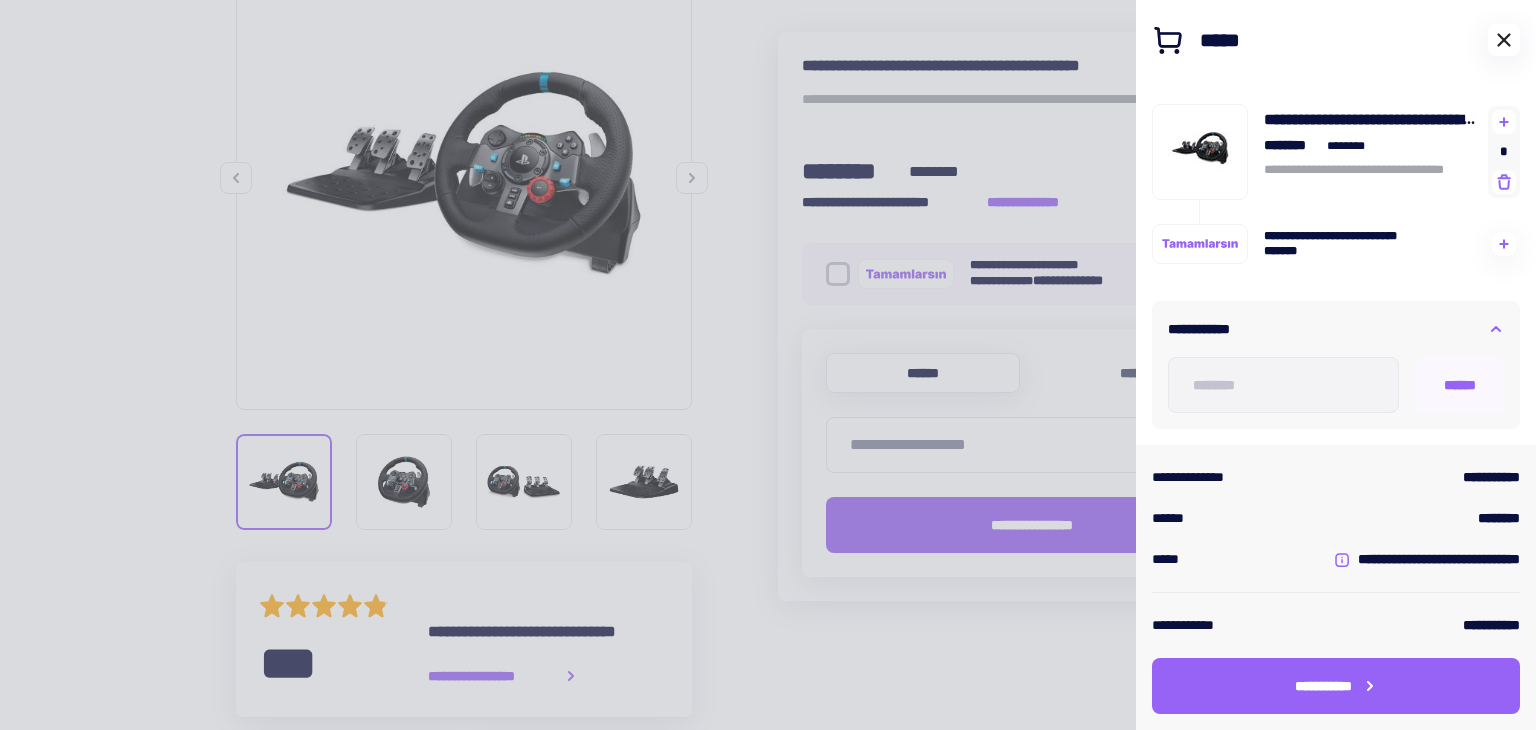 click 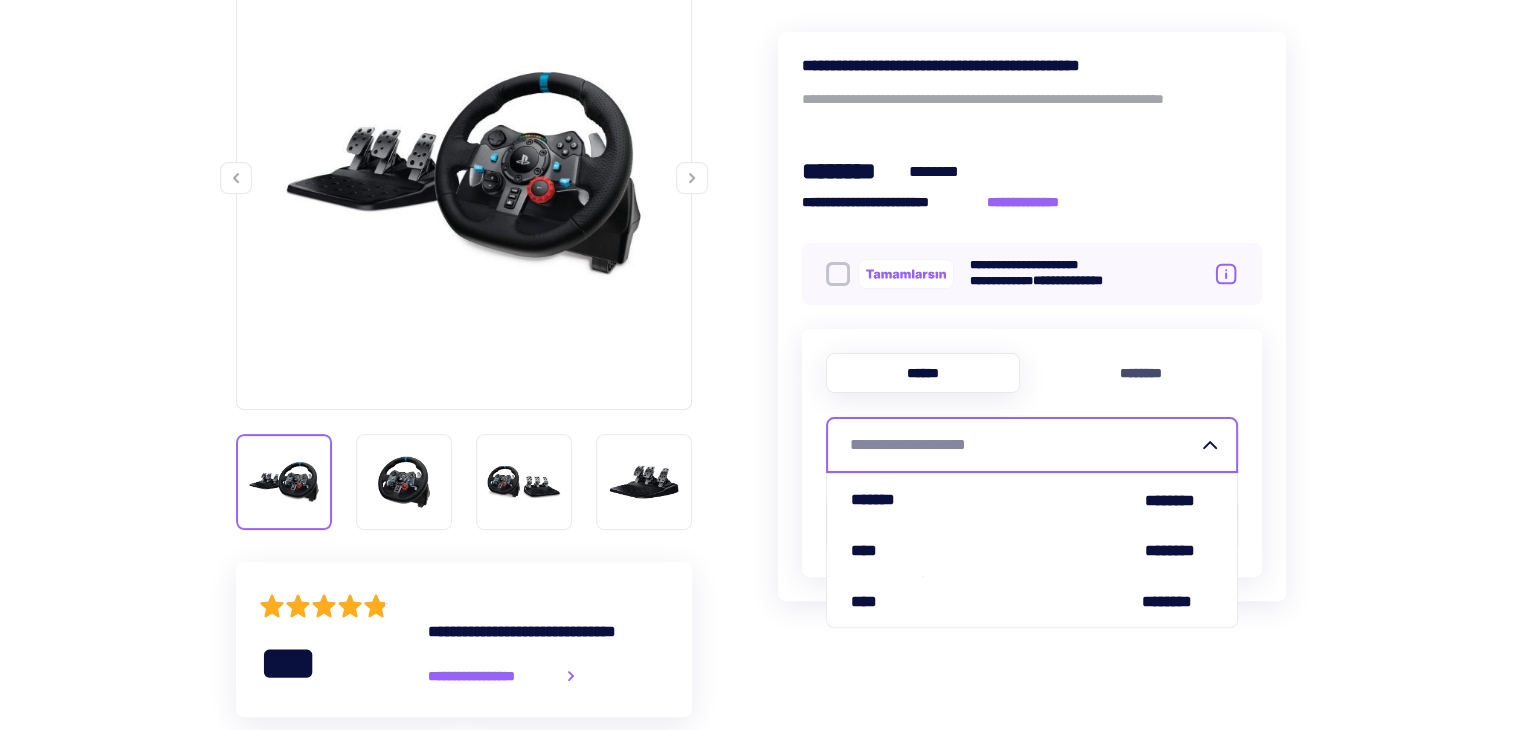 click on "**********" at bounding box center (1024, 445) 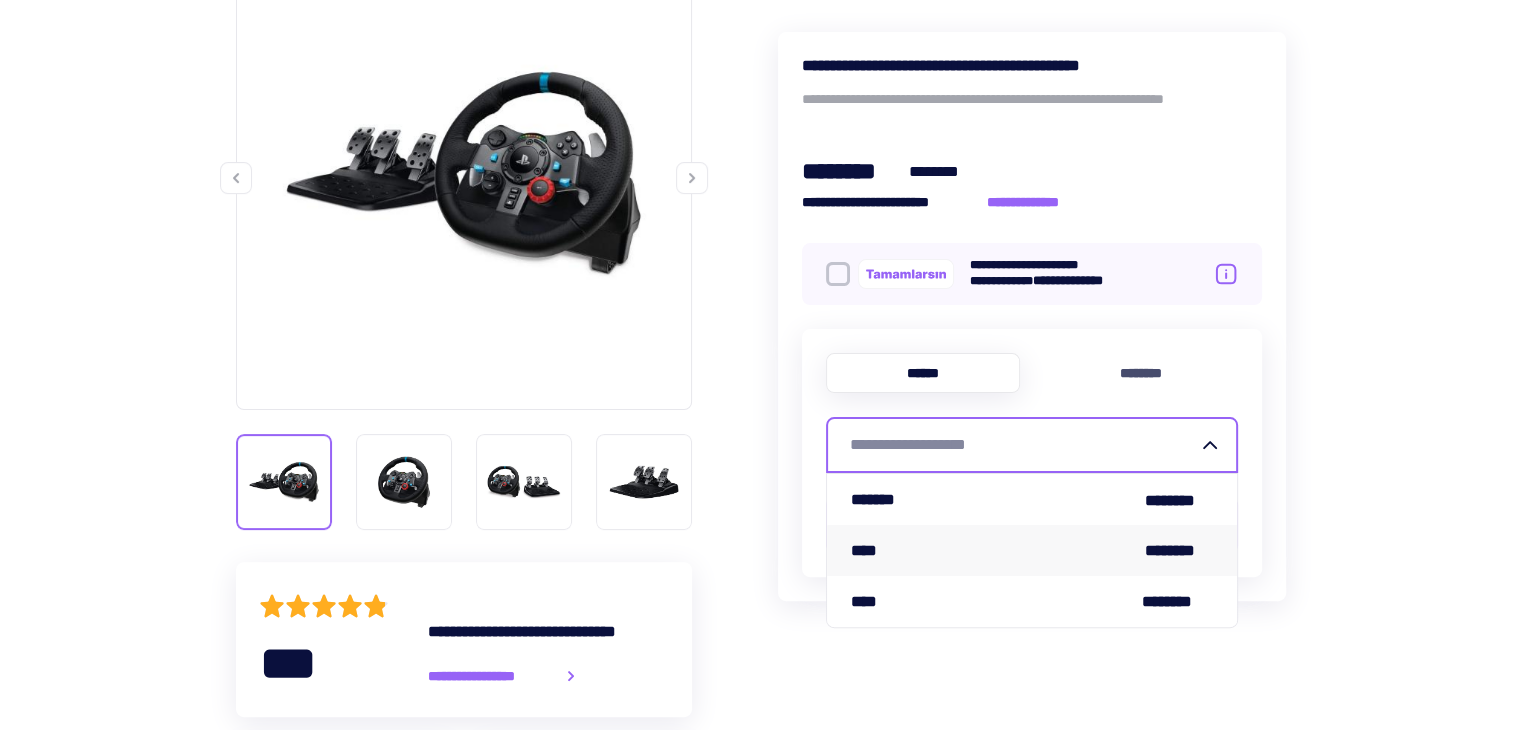 click on "**** ********" at bounding box center (1032, 550) 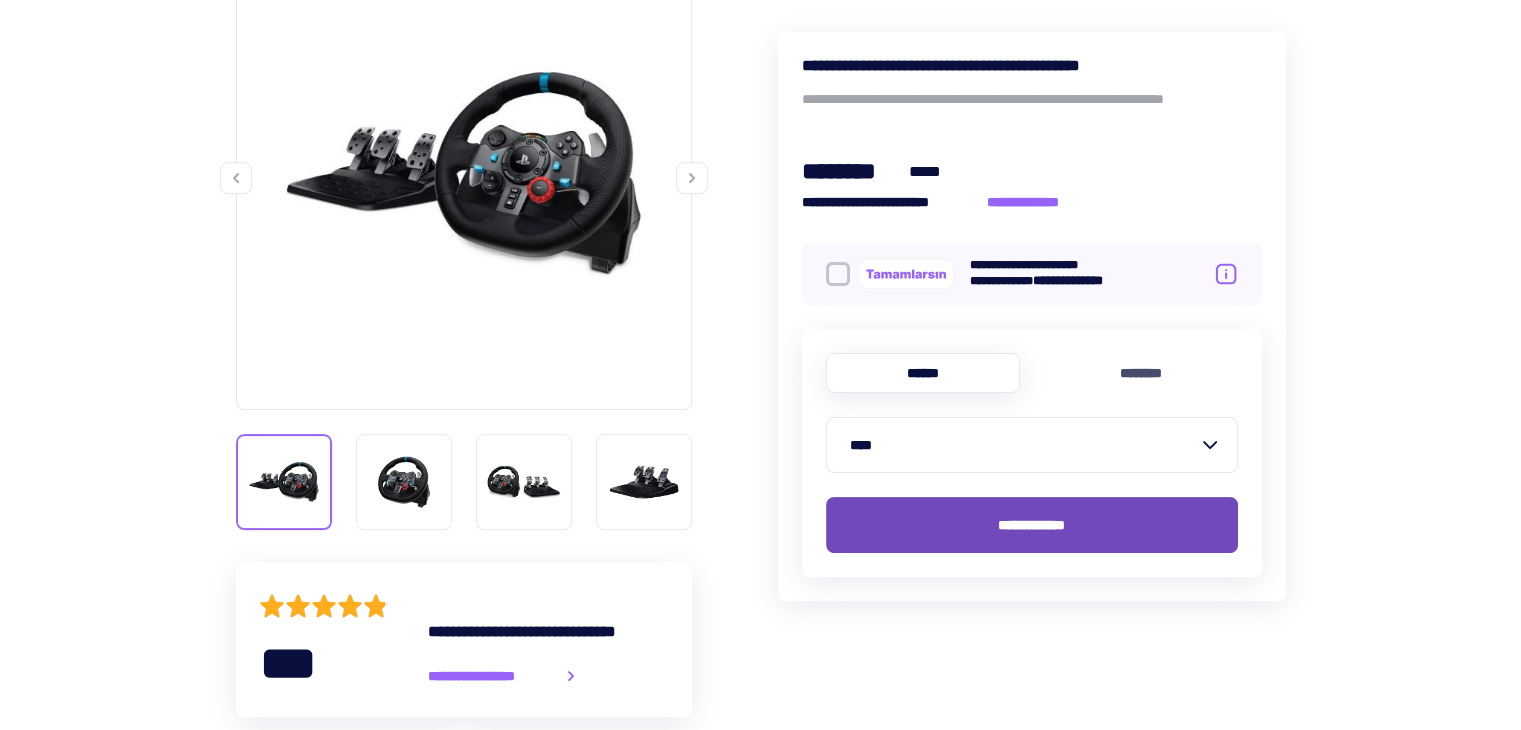 click on "**********" at bounding box center (1031, 525) 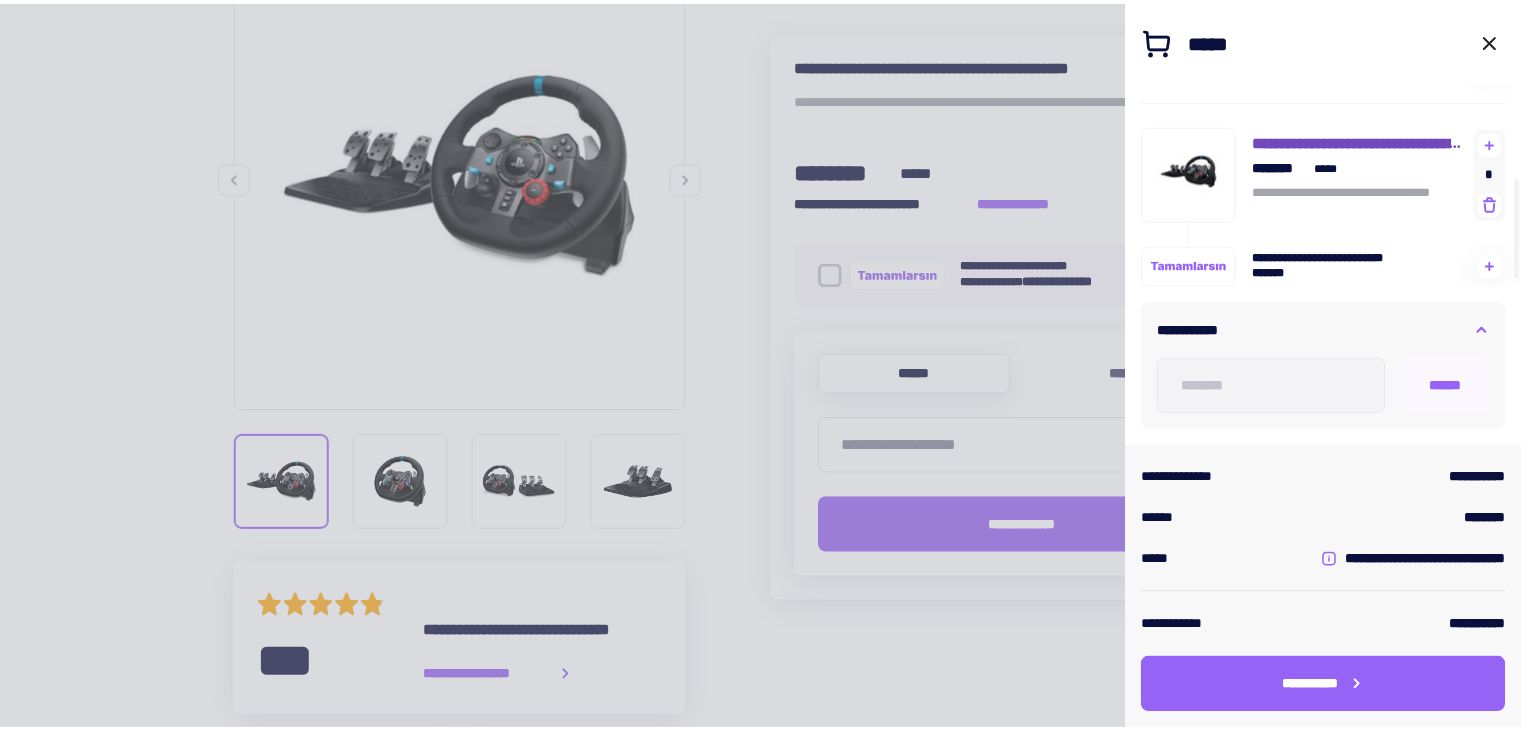 scroll, scrollTop: 0, scrollLeft: 0, axis: both 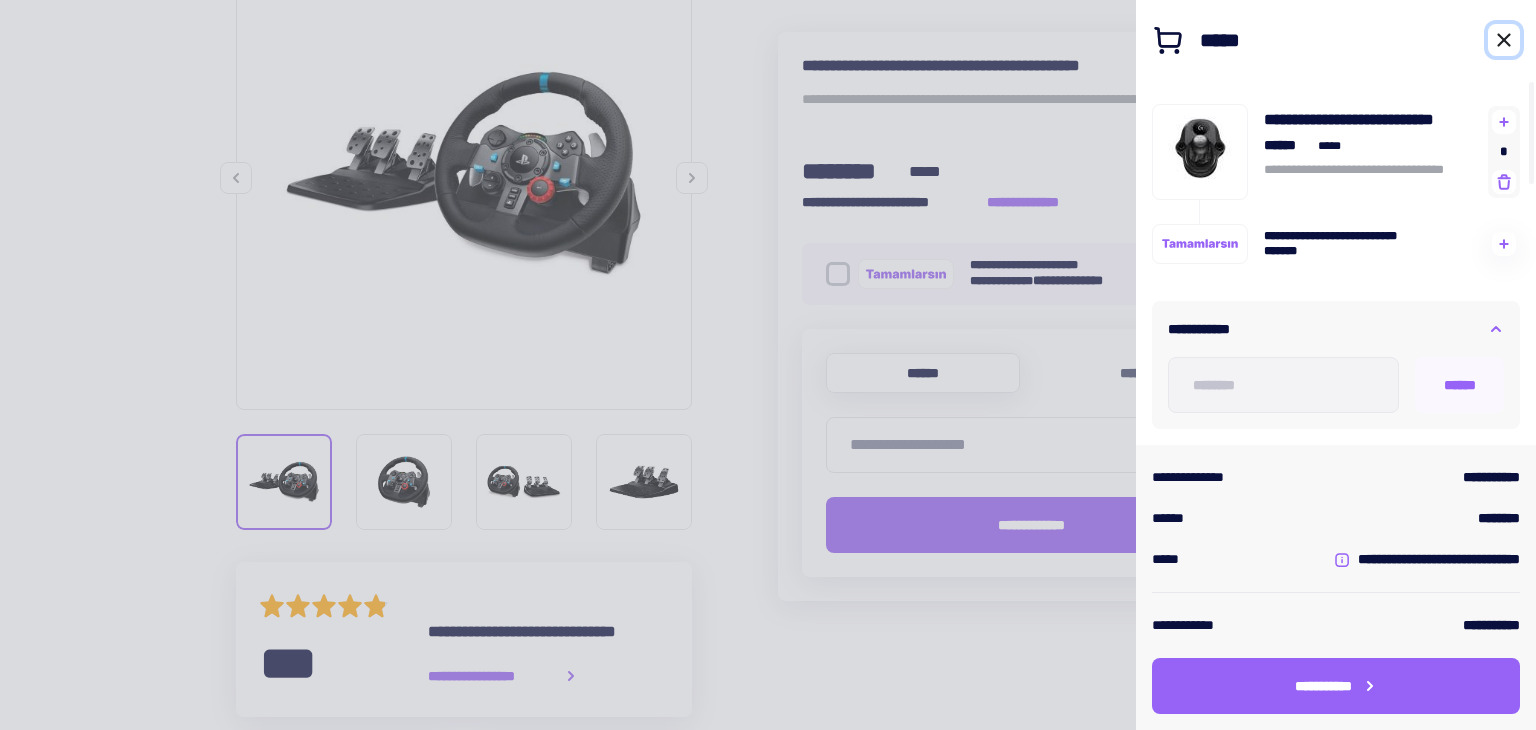 drag, startPoint x: 1503, startPoint y: 41, endPoint x: 1454, endPoint y: 13, distance: 56.435802 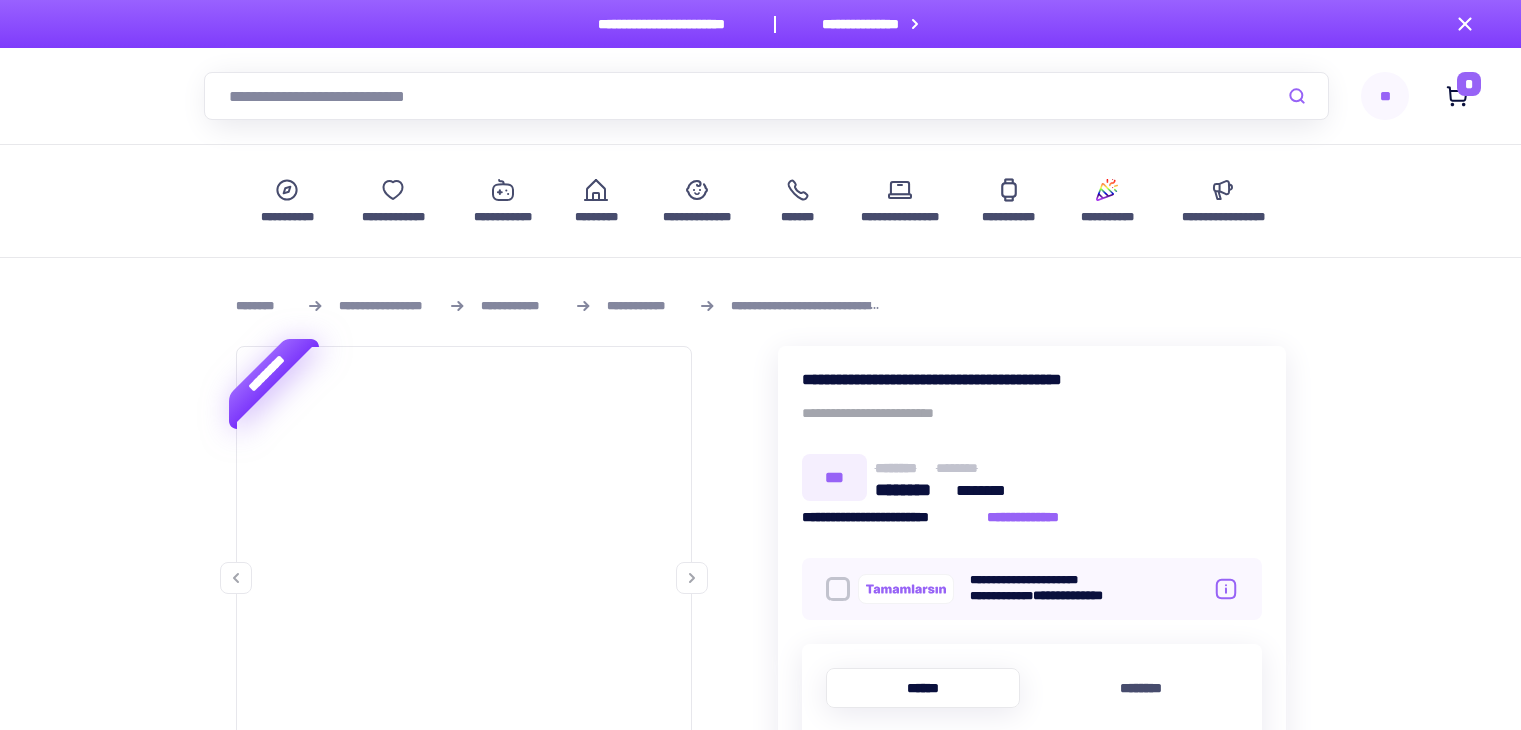 scroll, scrollTop: 0, scrollLeft: 0, axis: both 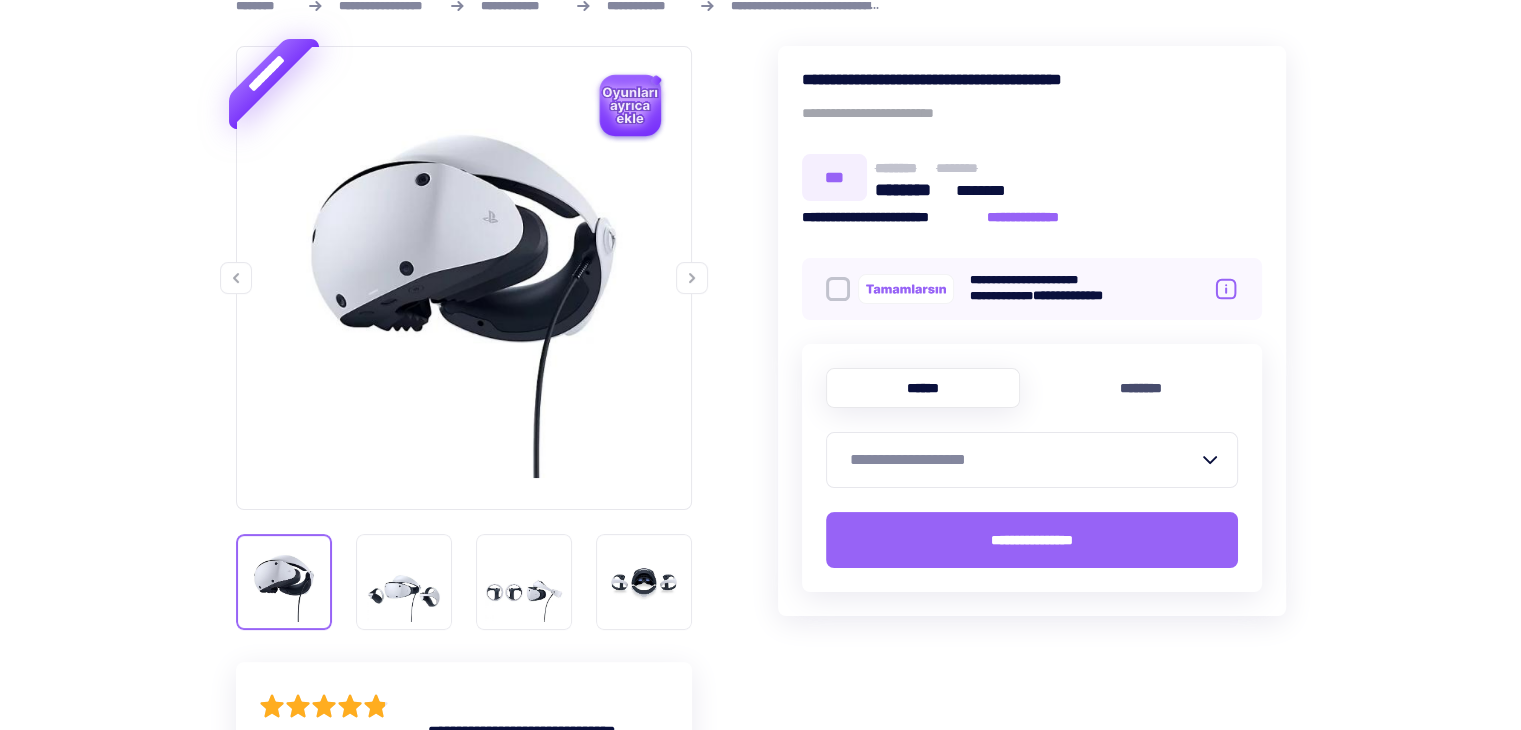 click on "**********" at bounding box center [1024, 460] 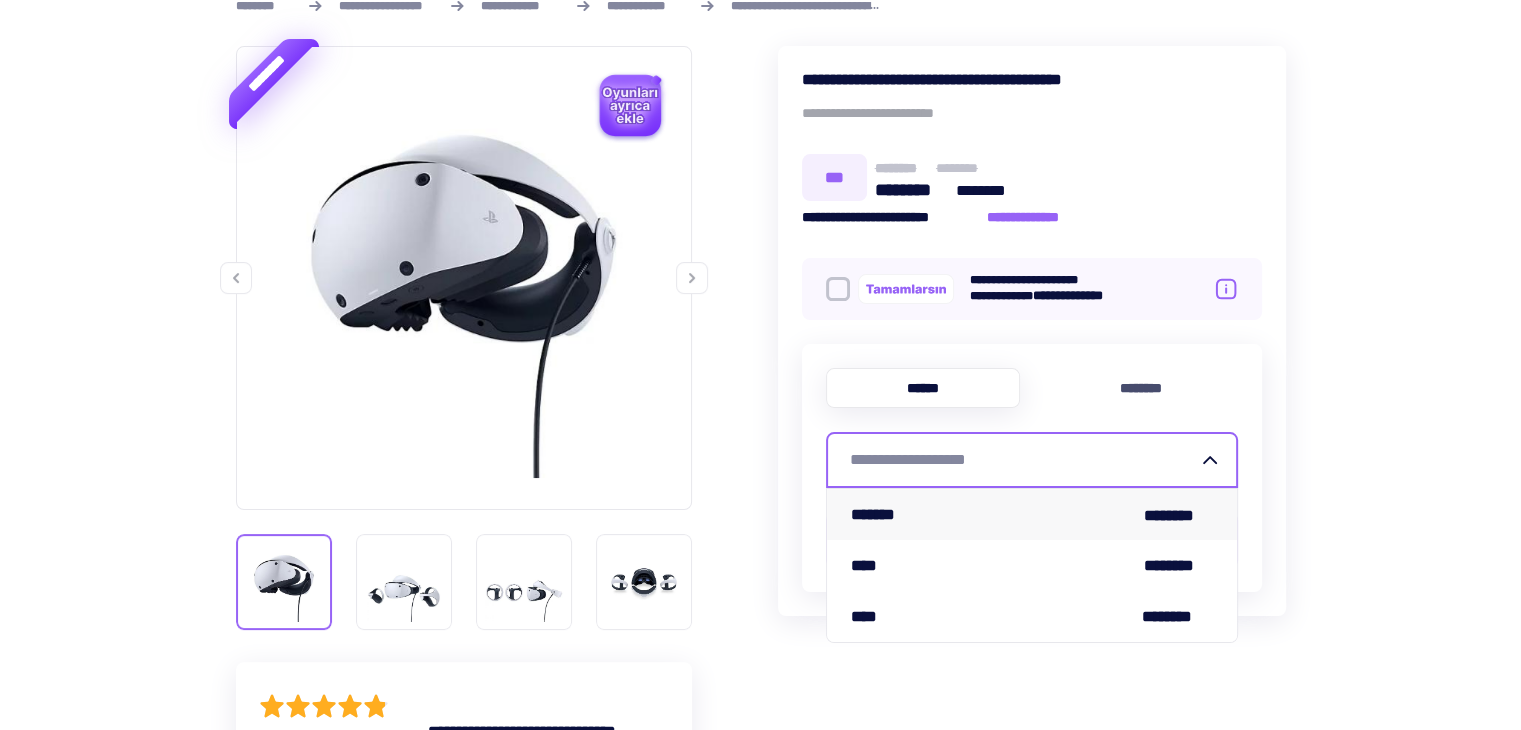 click on "******* ********" at bounding box center (1032, 514) 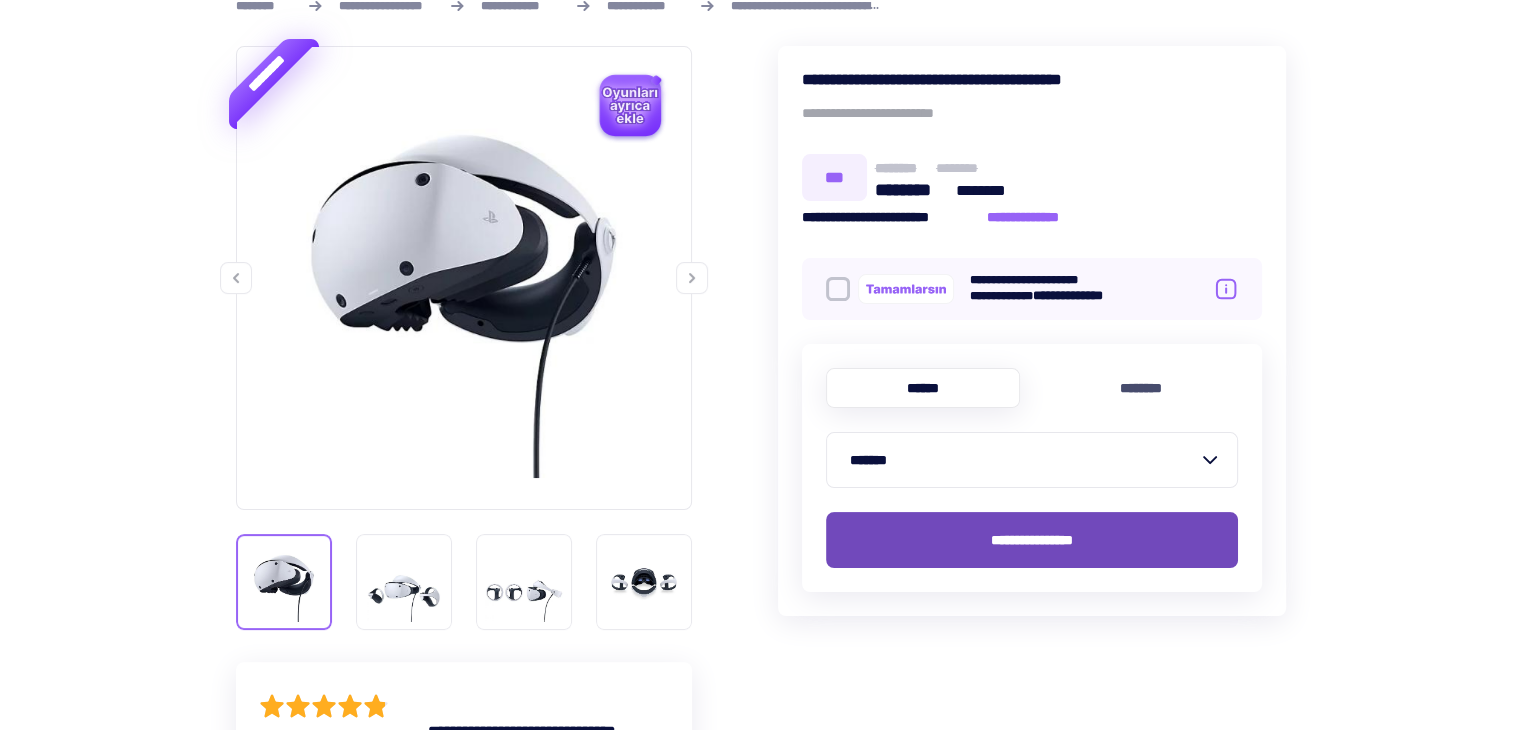 click on "**********" at bounding box center (1032, 540) 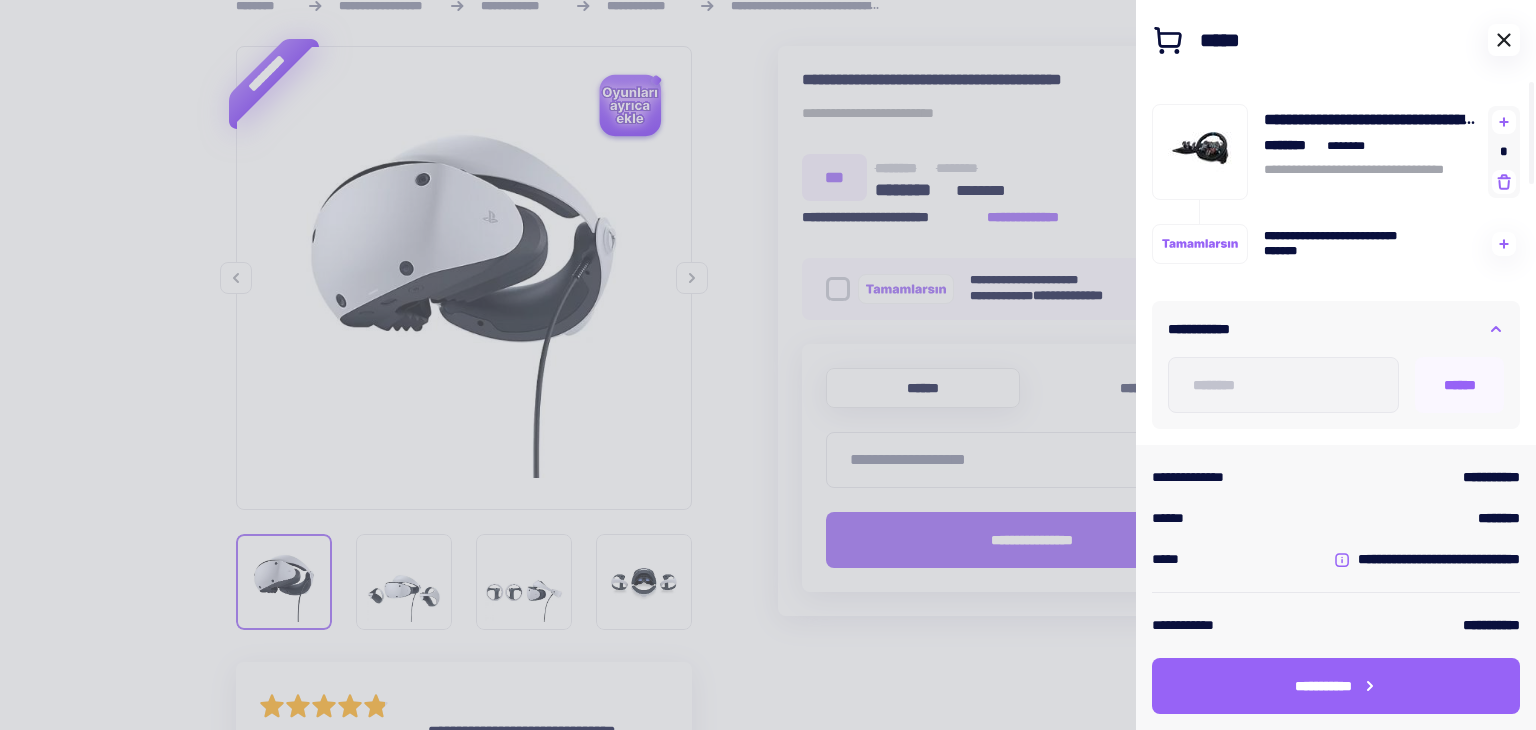 click 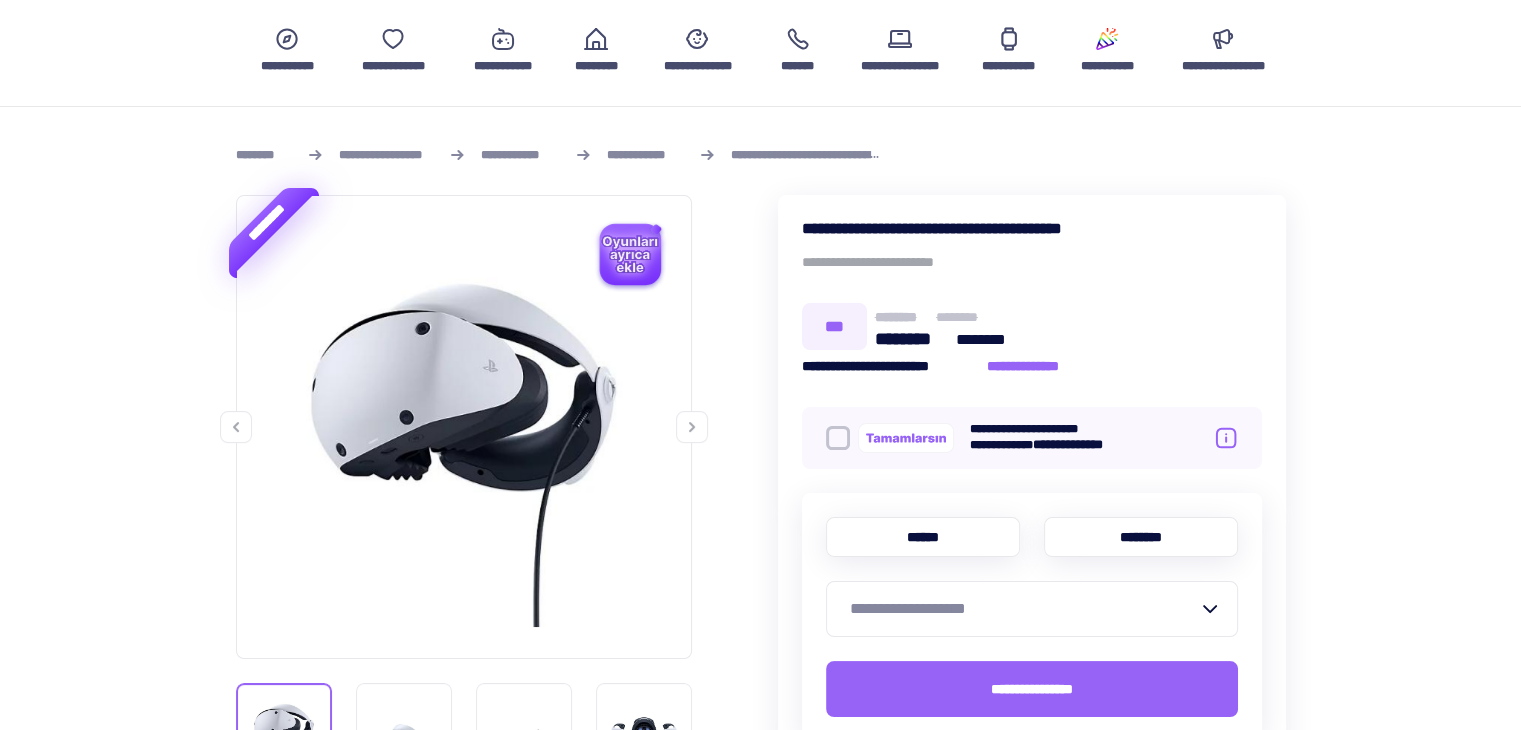 scroll, scrollTop: 0, scrollLeft: 0, axis: both 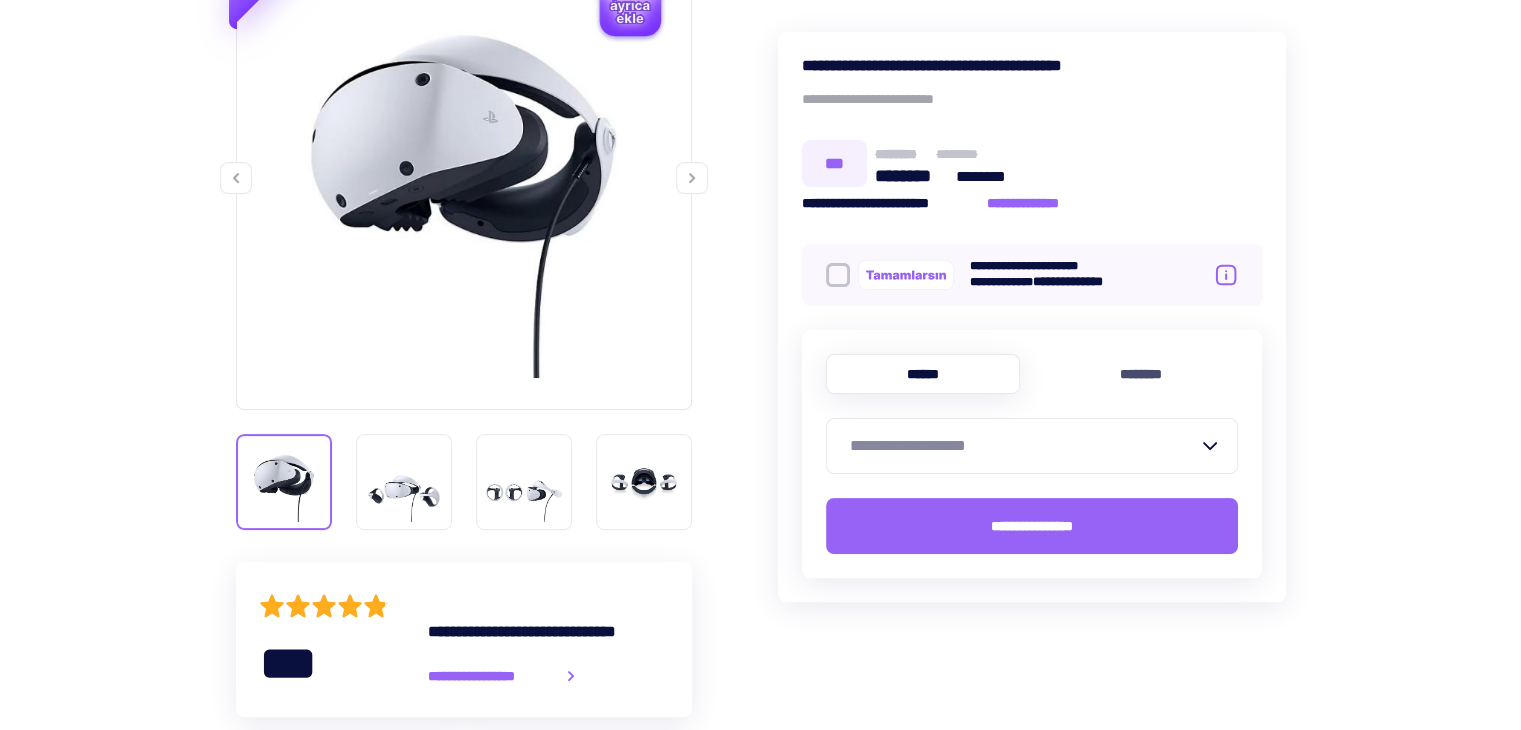 click on "**********" at bounding box center (1024, 446) 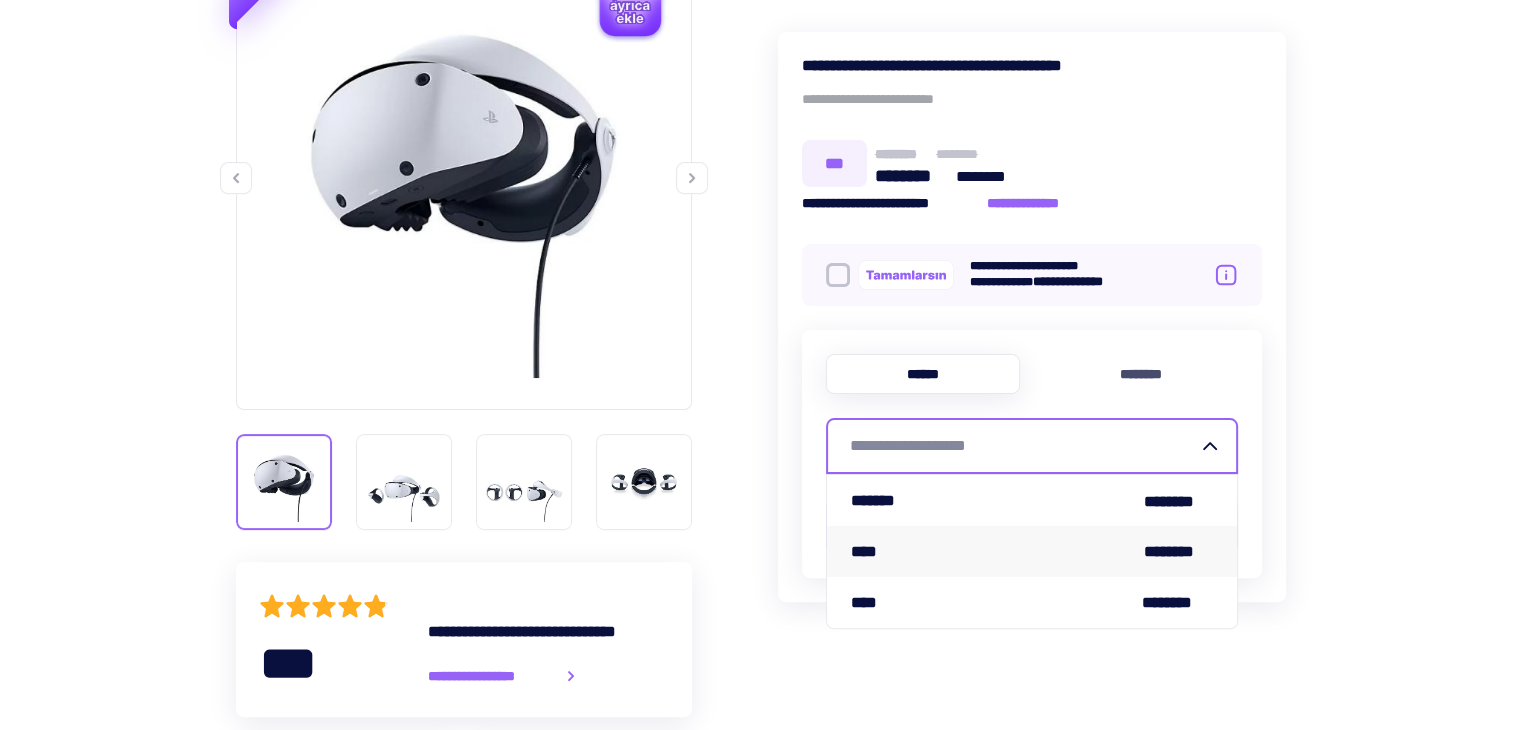 click on "**** ********" at bounding box center [1032, 551] 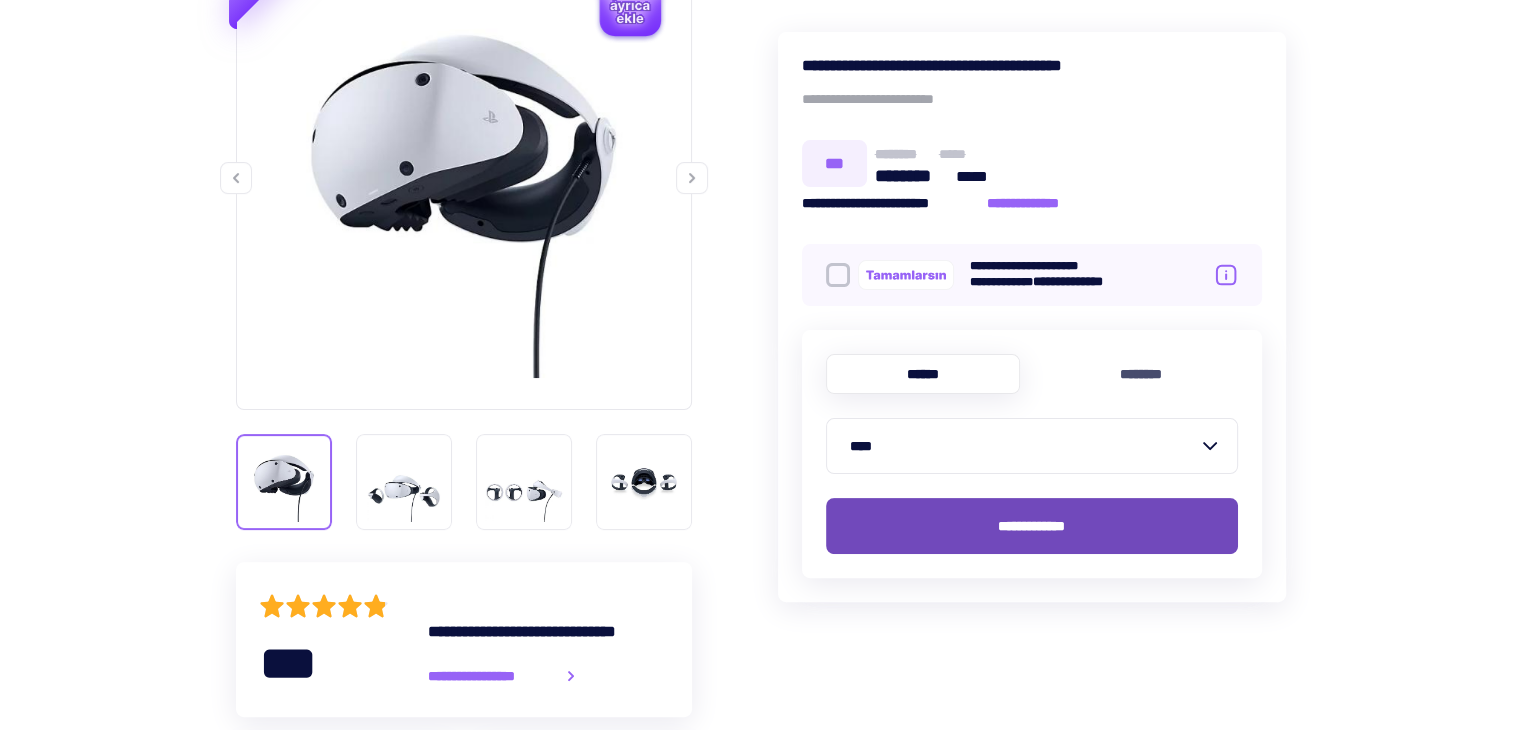 click on "**********" at bounding box center [1031, 526] 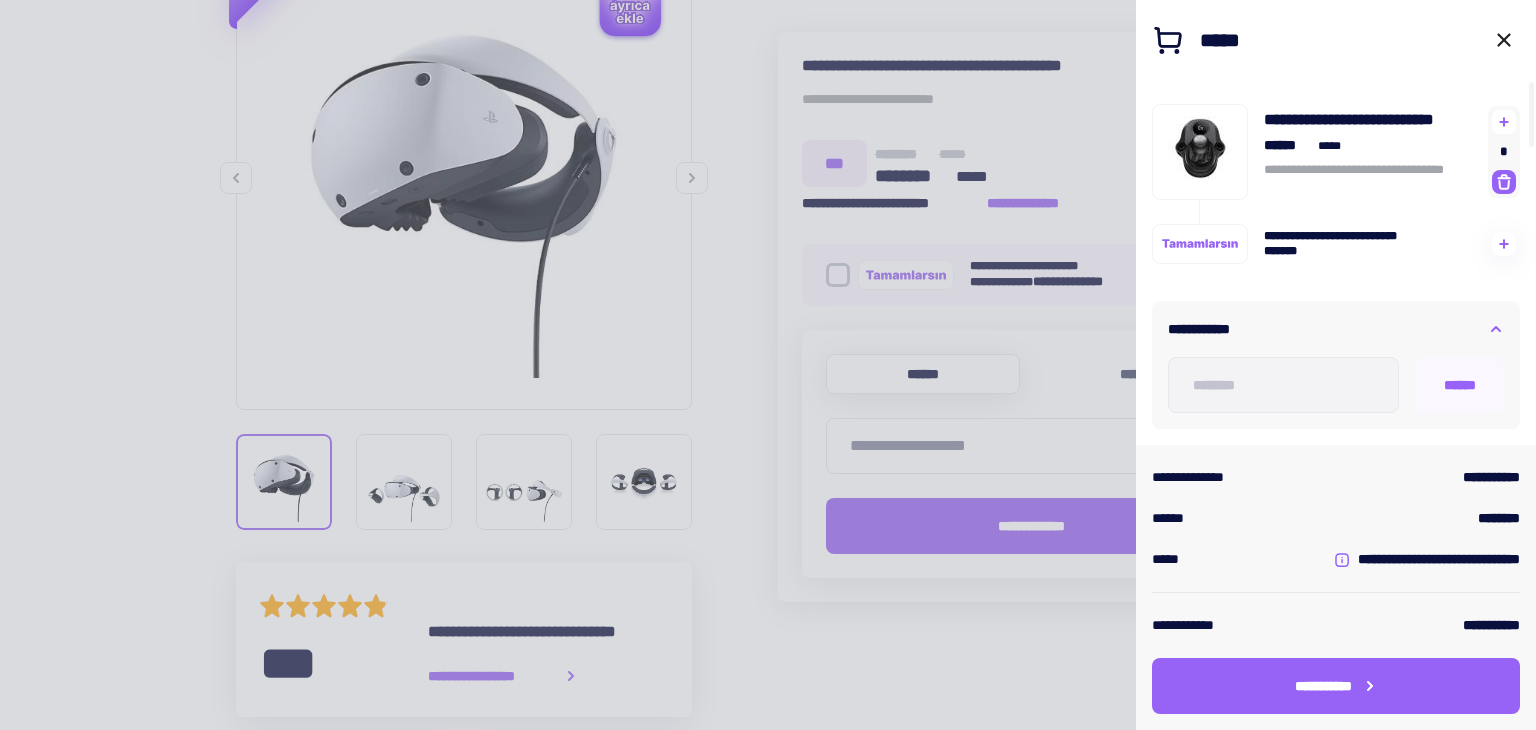 click 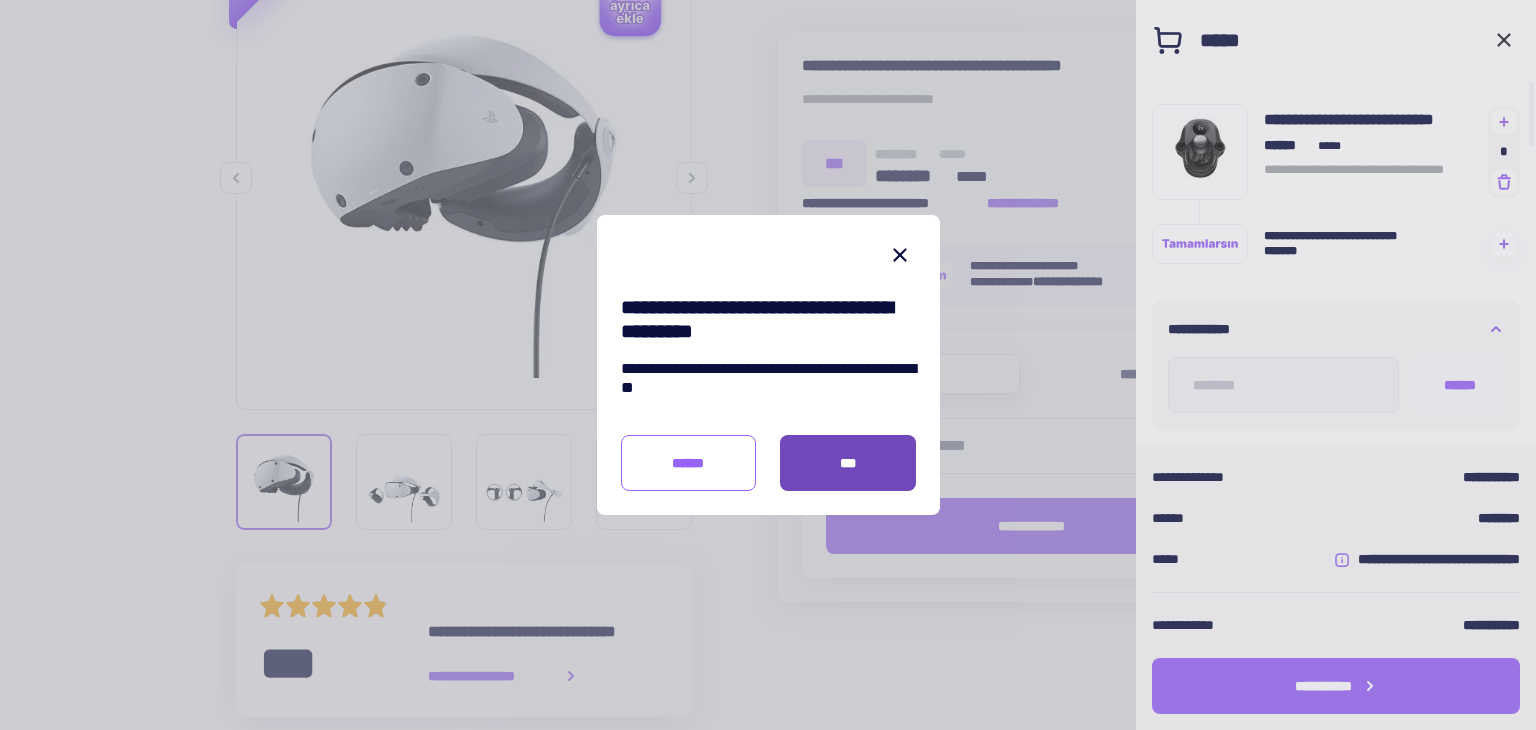 click on "***" at bounding box center (848, 463) 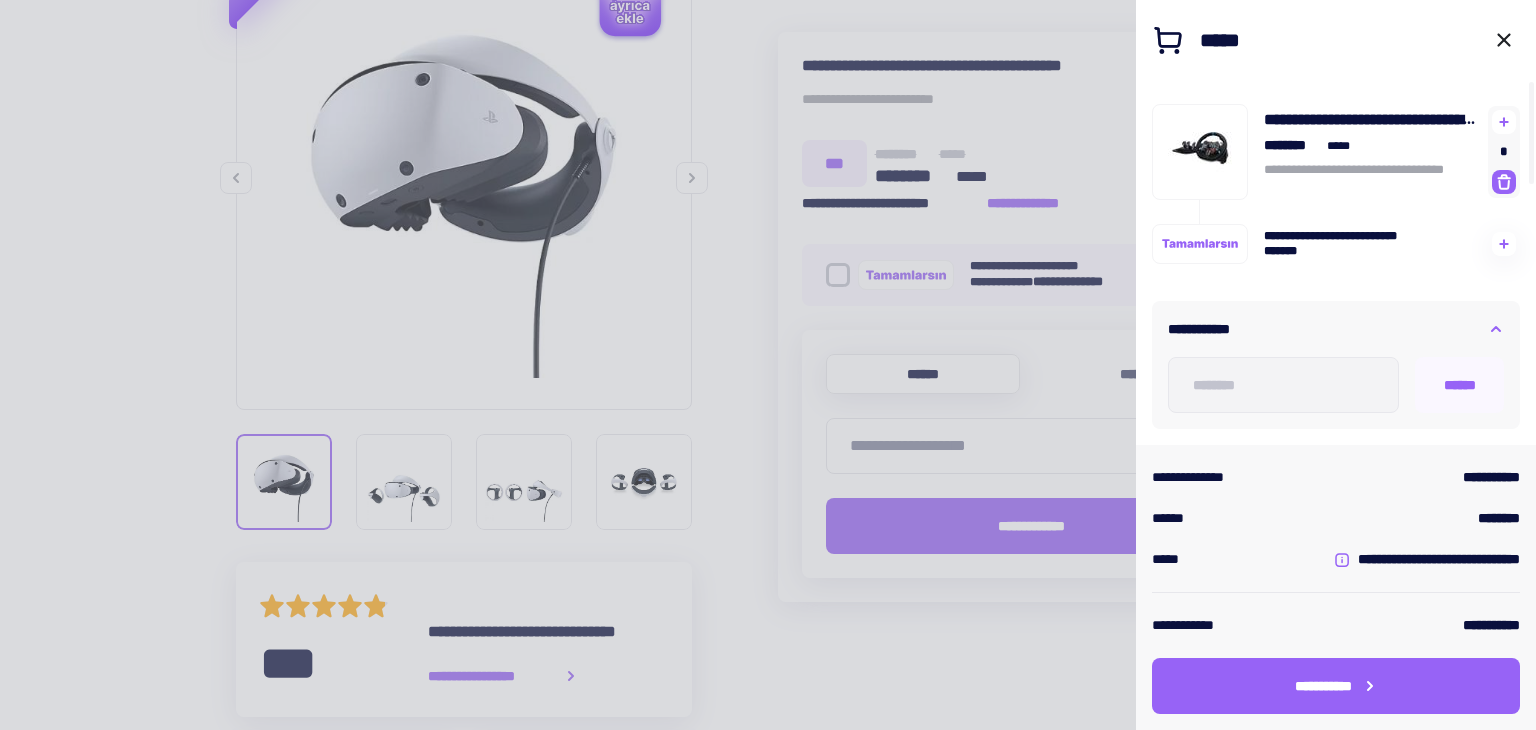 click at bounding box center [1504, 182] 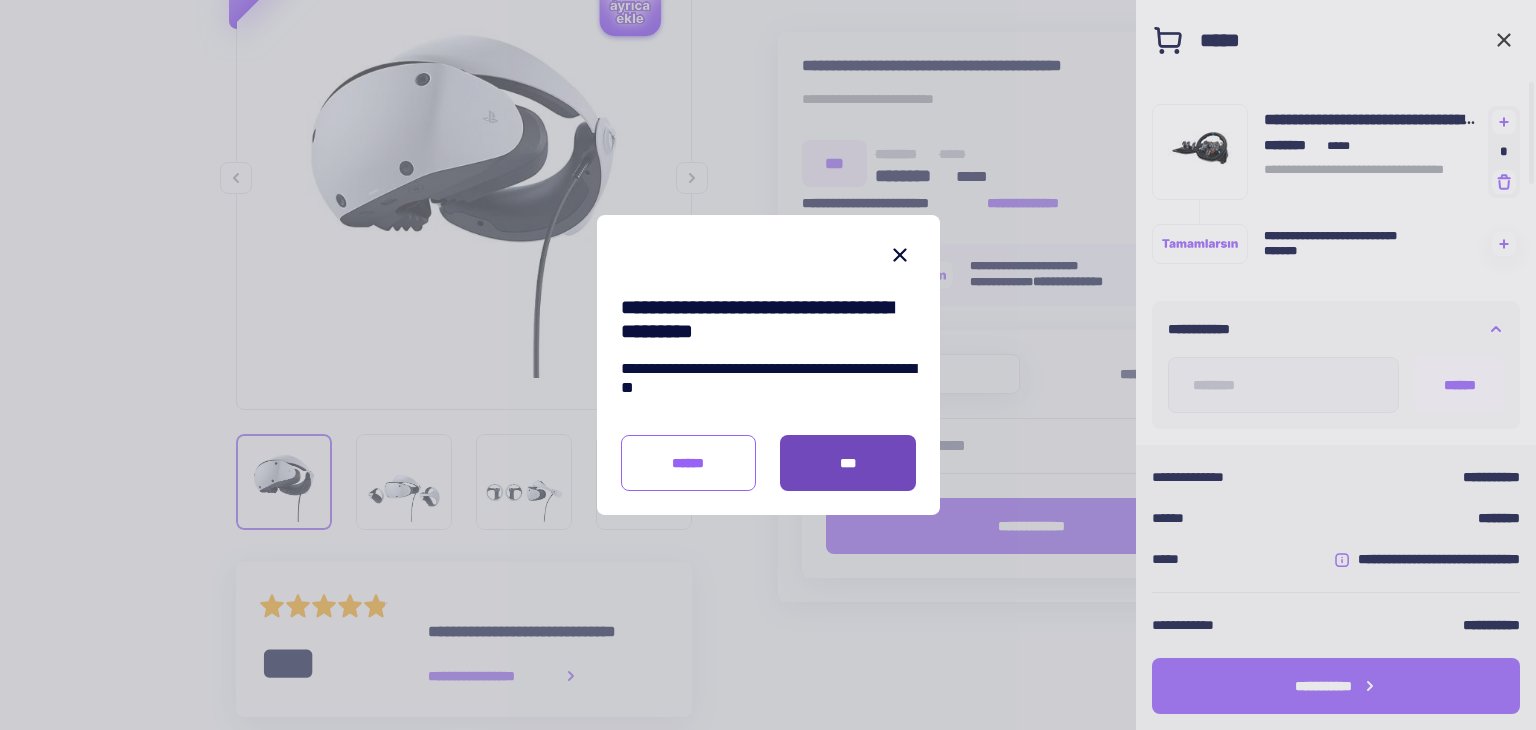 click on "***" at bounding box center [848, 463] 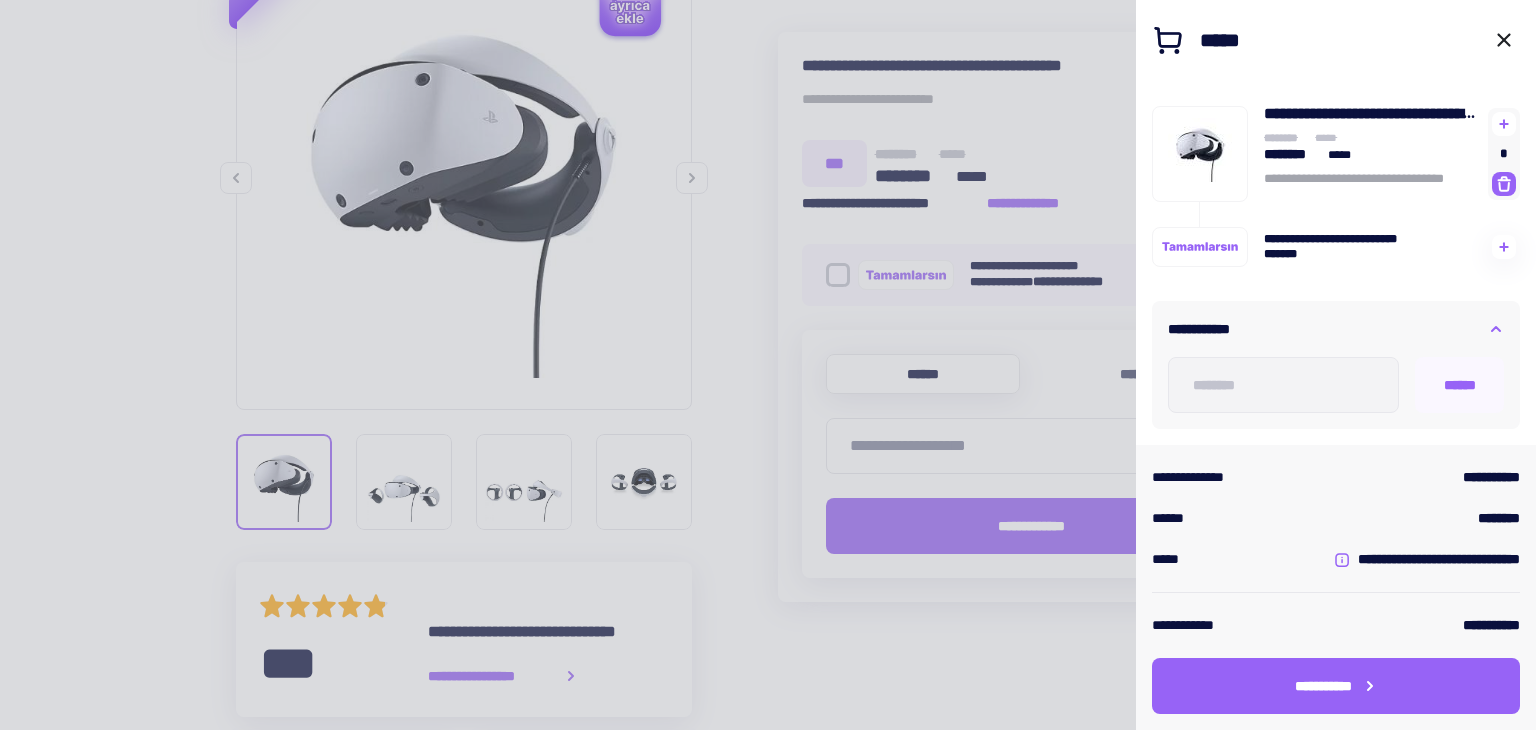 click at bounding box center (1504, 184) 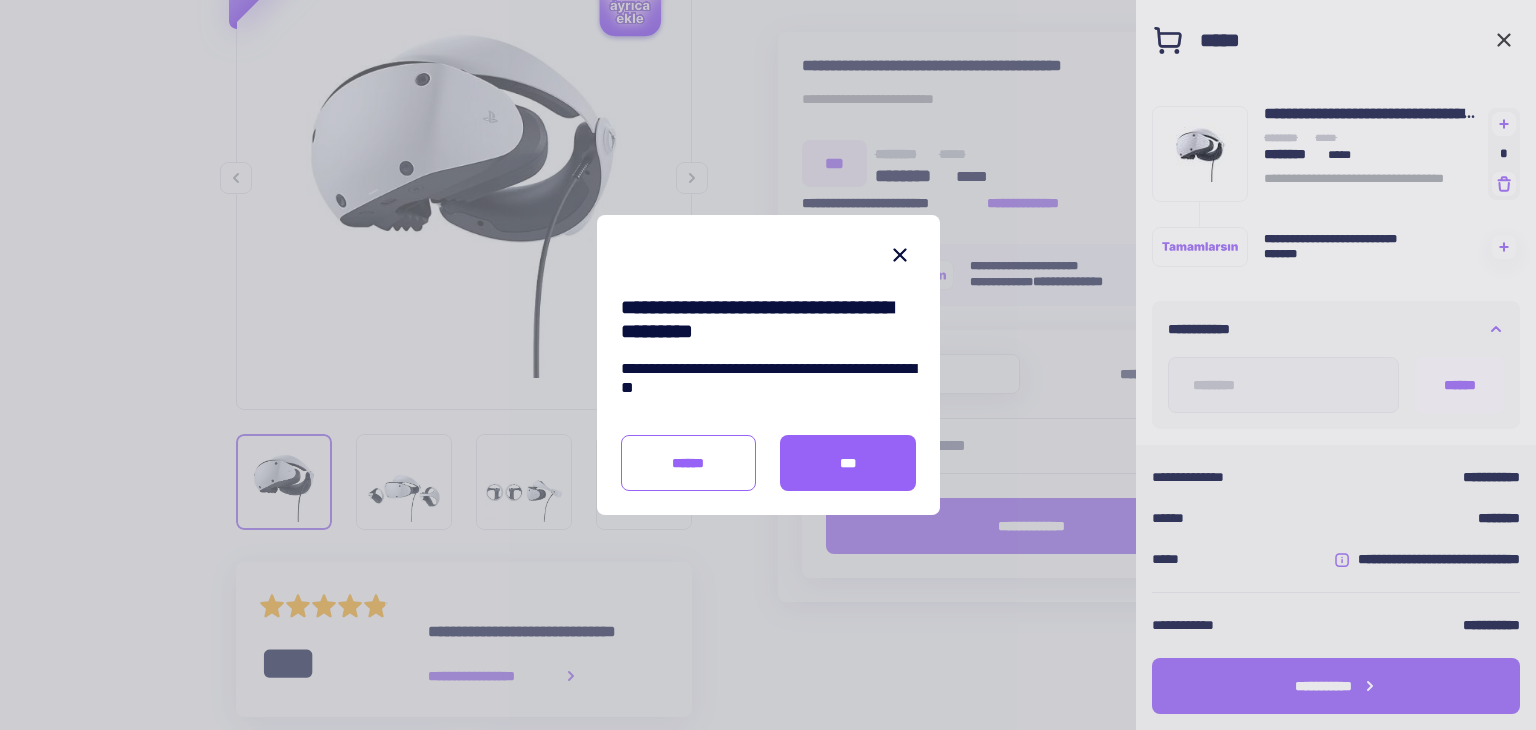 click on "***" at bounding box center (848, 463) 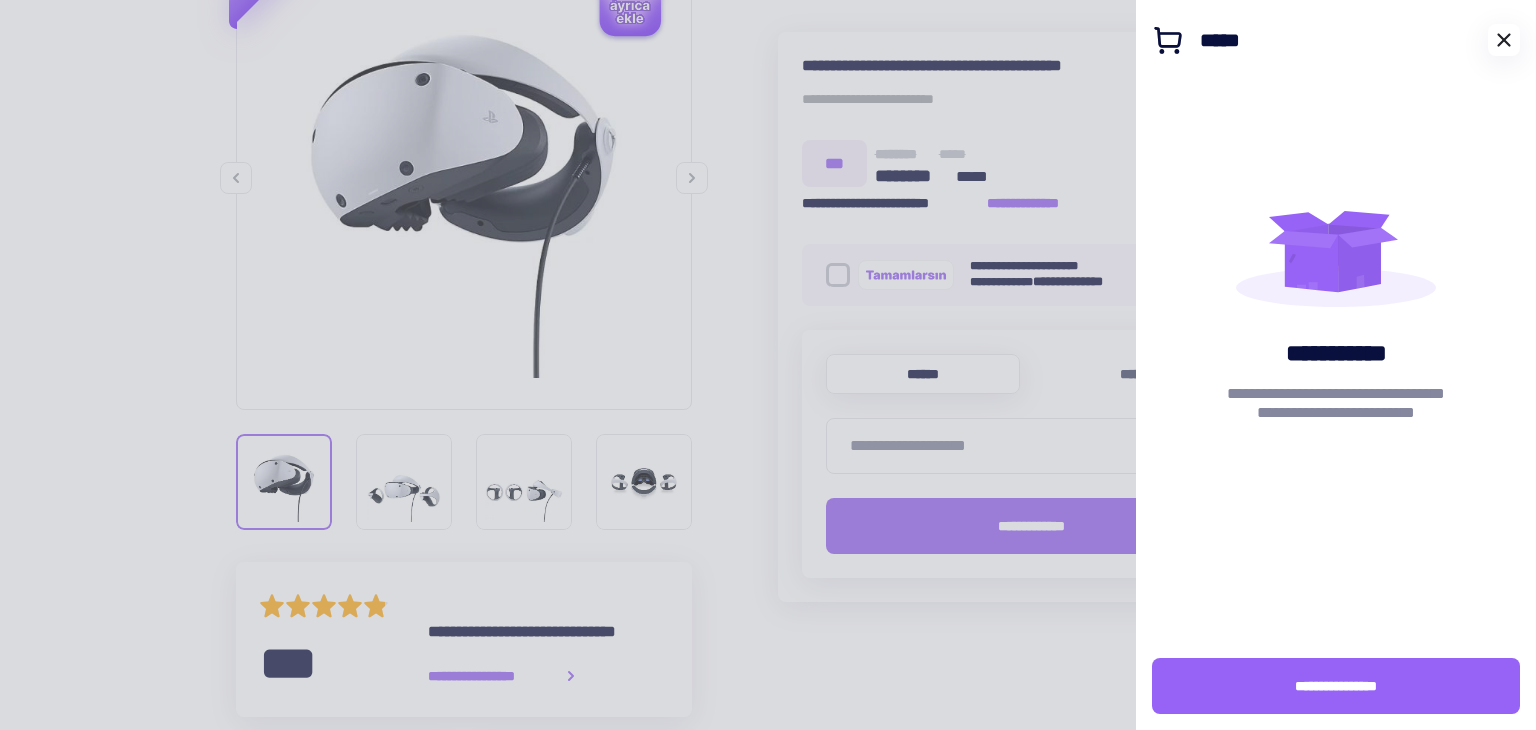 click 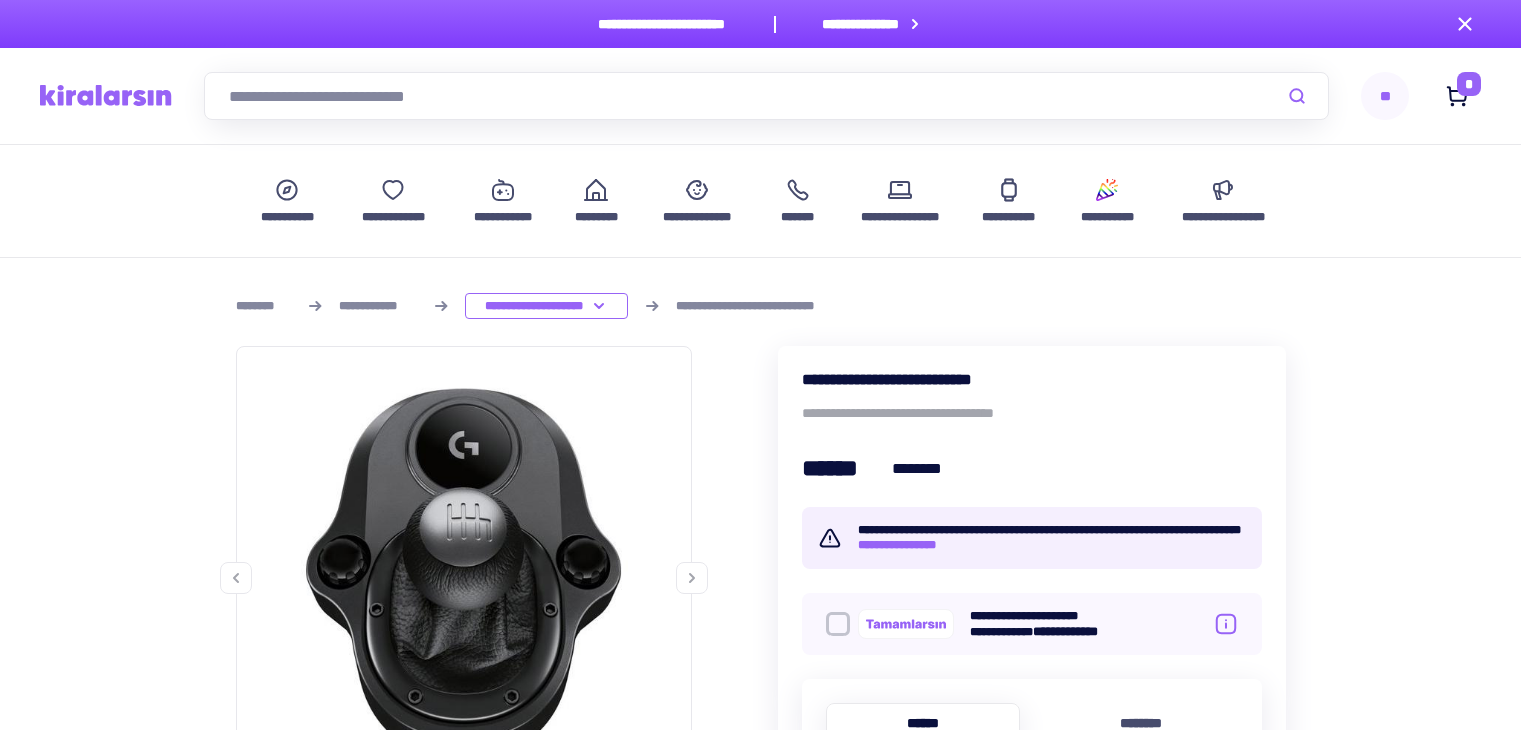 scroll, scrollTop: 0, scrollLeft: 0, axis: both 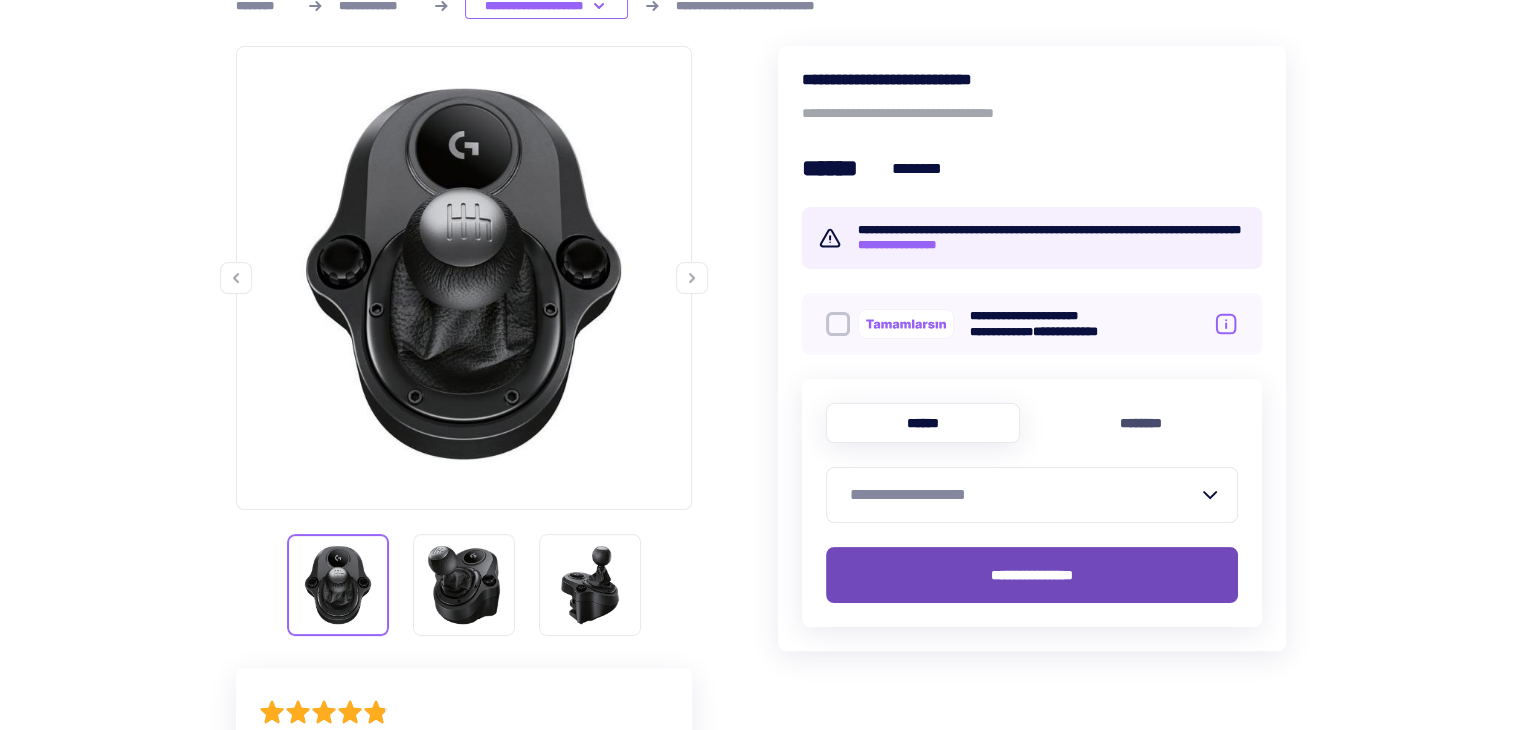 click on "**********" at bounding box center [1032, 575] 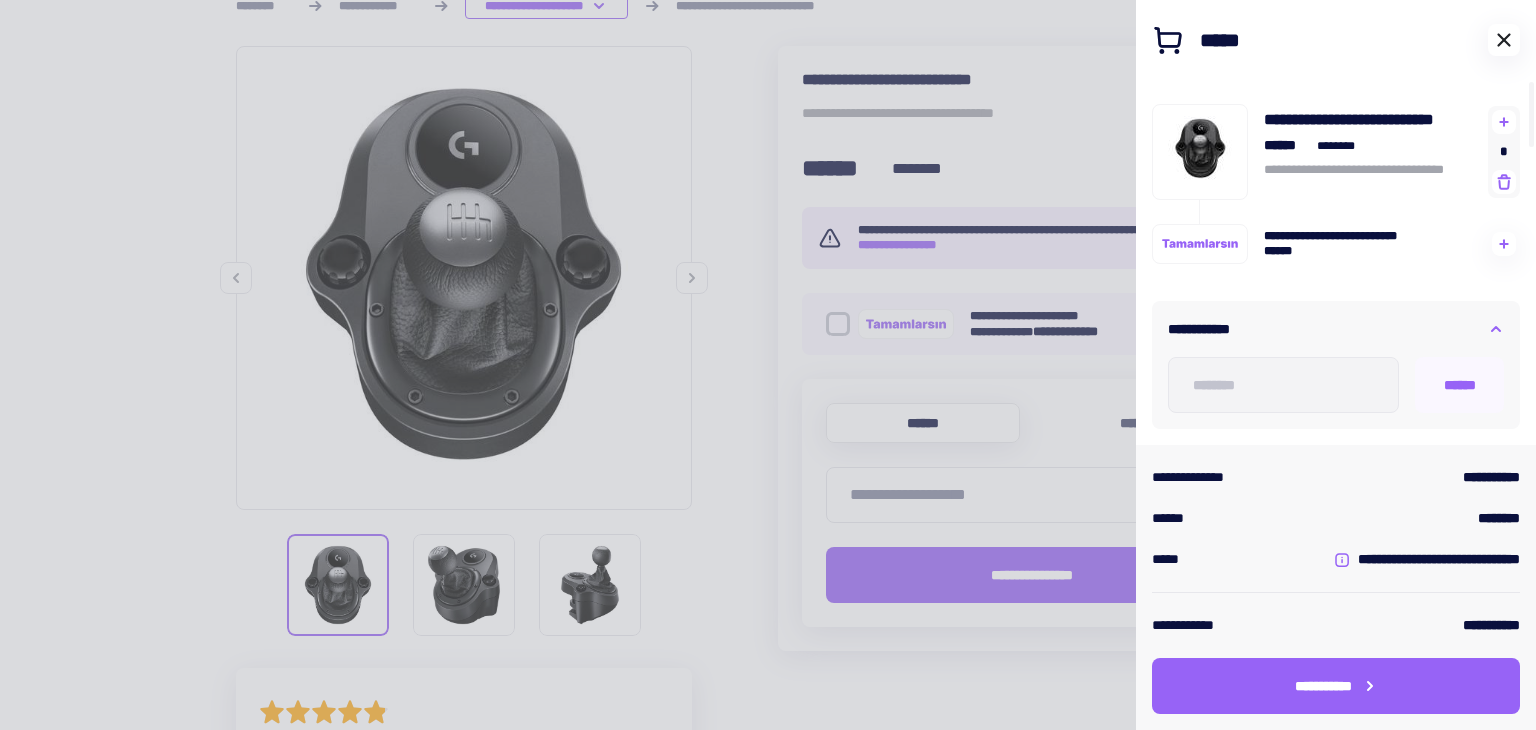 click 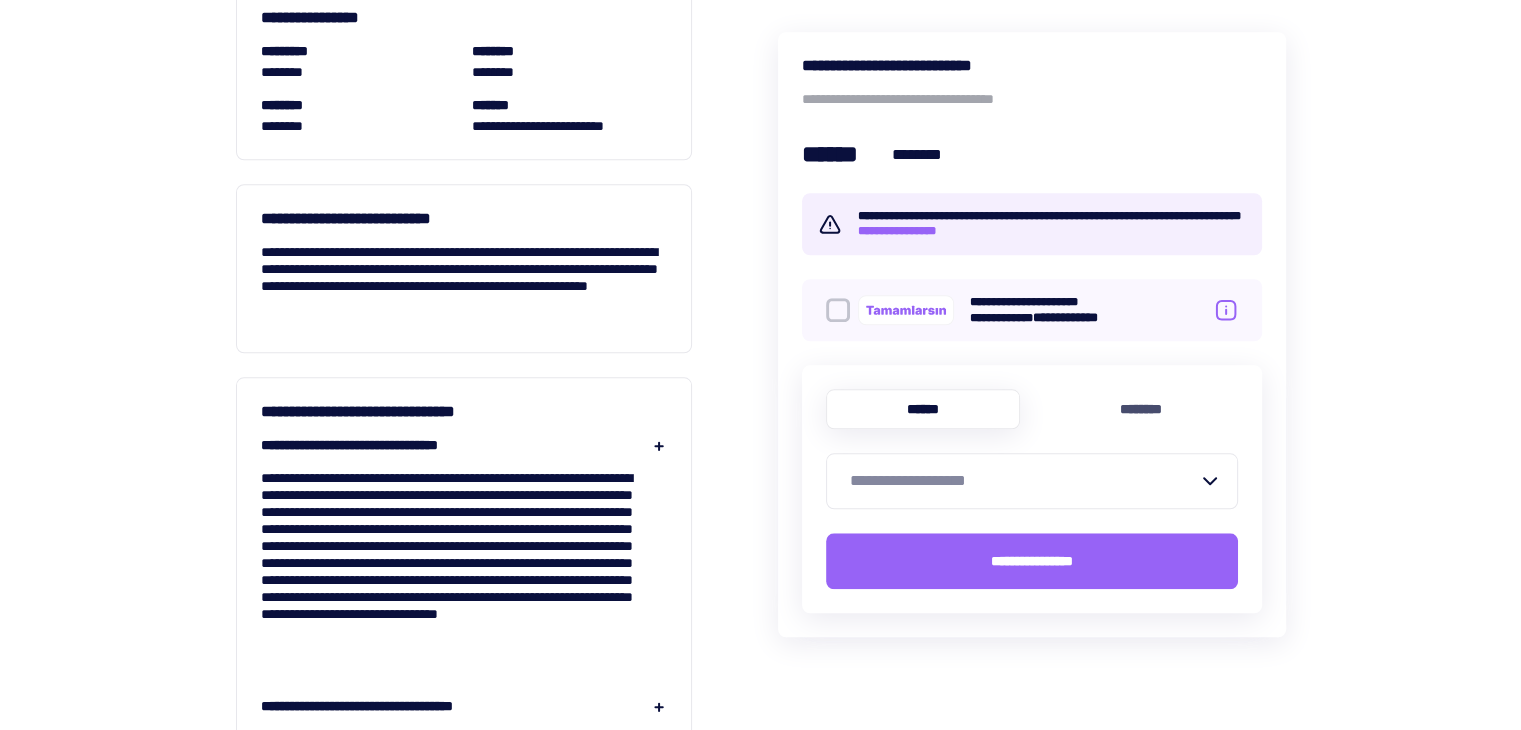 scroll, scrollTop: 1600, scrollLeft: 0, axis: vertical 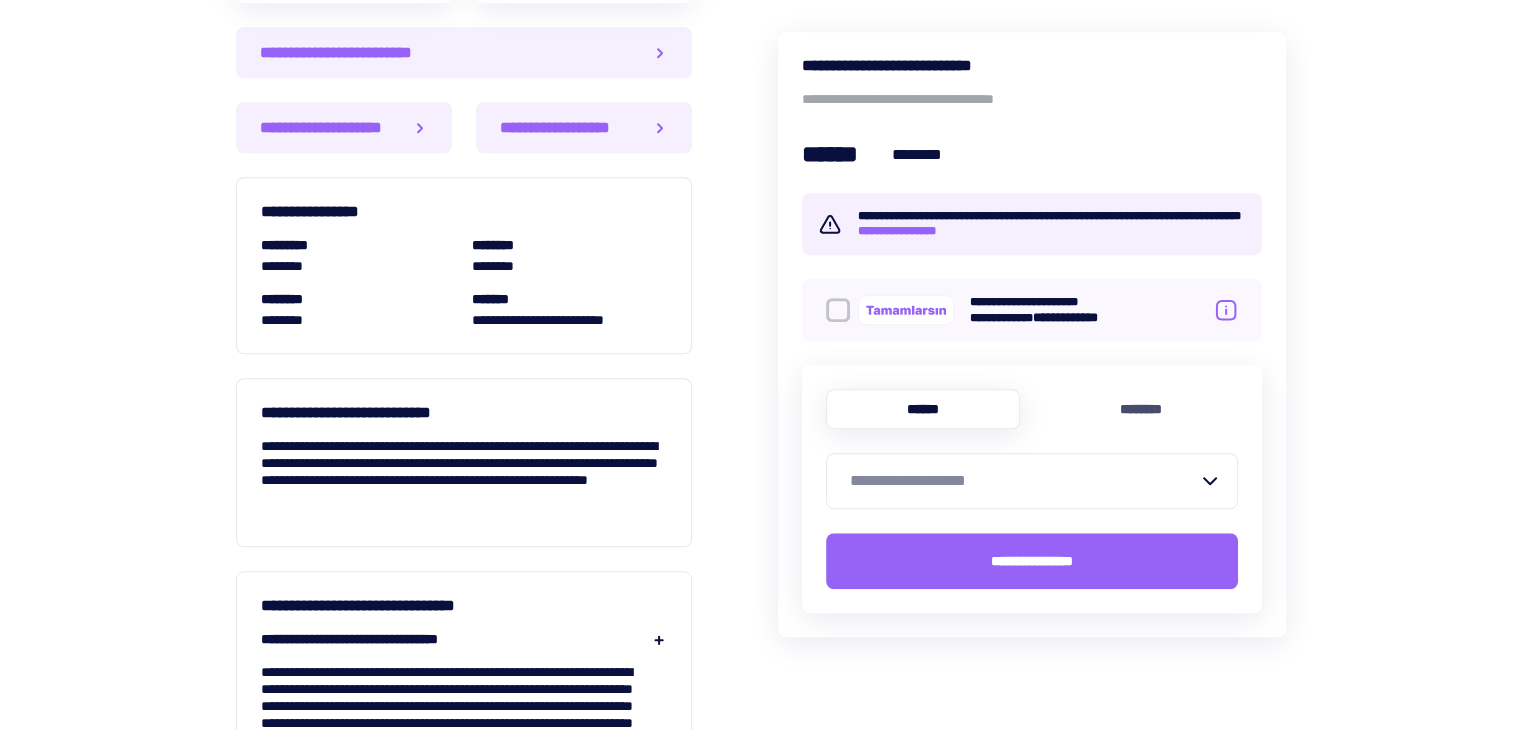 click on "**********" at bounding box center [1024, 481] 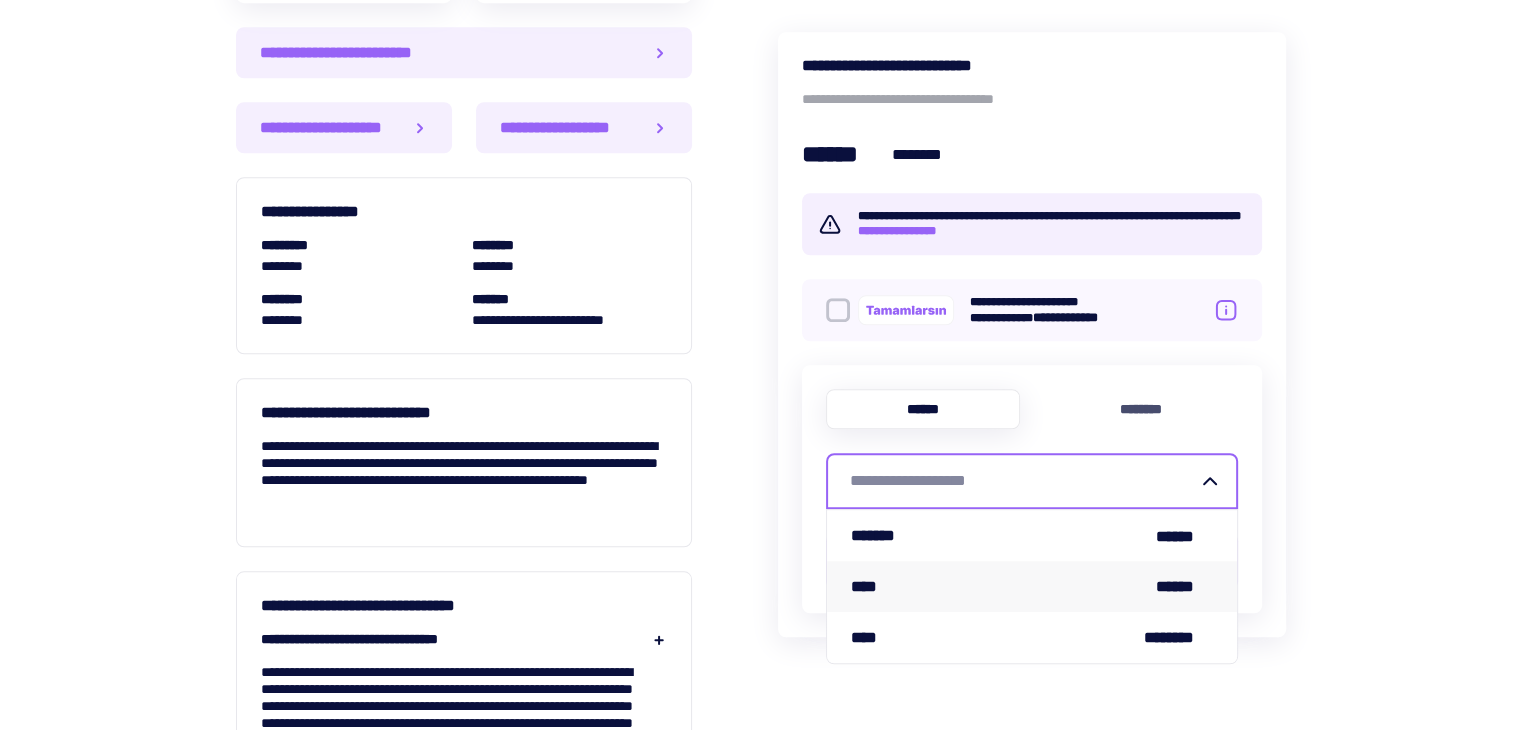 click on "**** ******" at bounding box center [1032, 586] 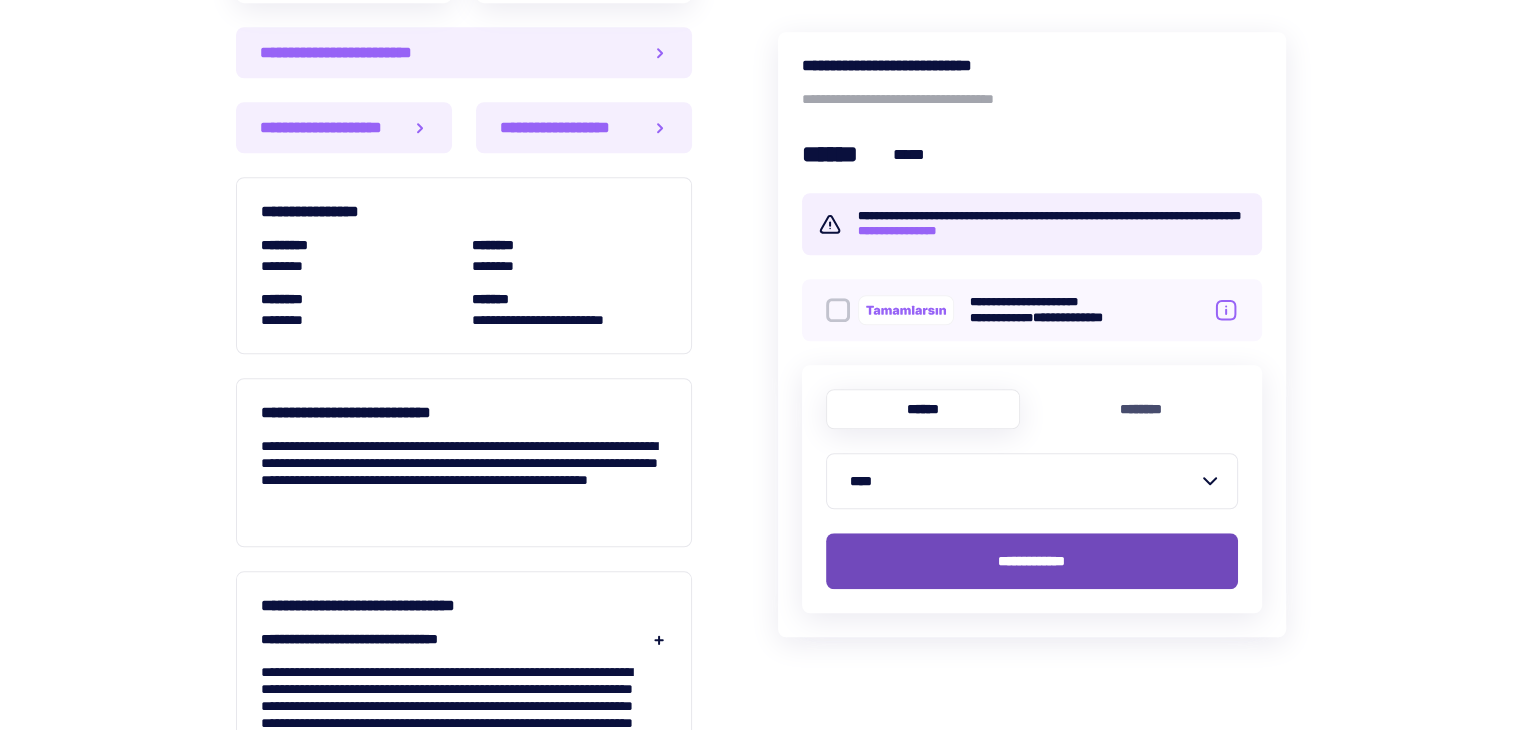 click on "**********" at bounding box center (1031, 561) 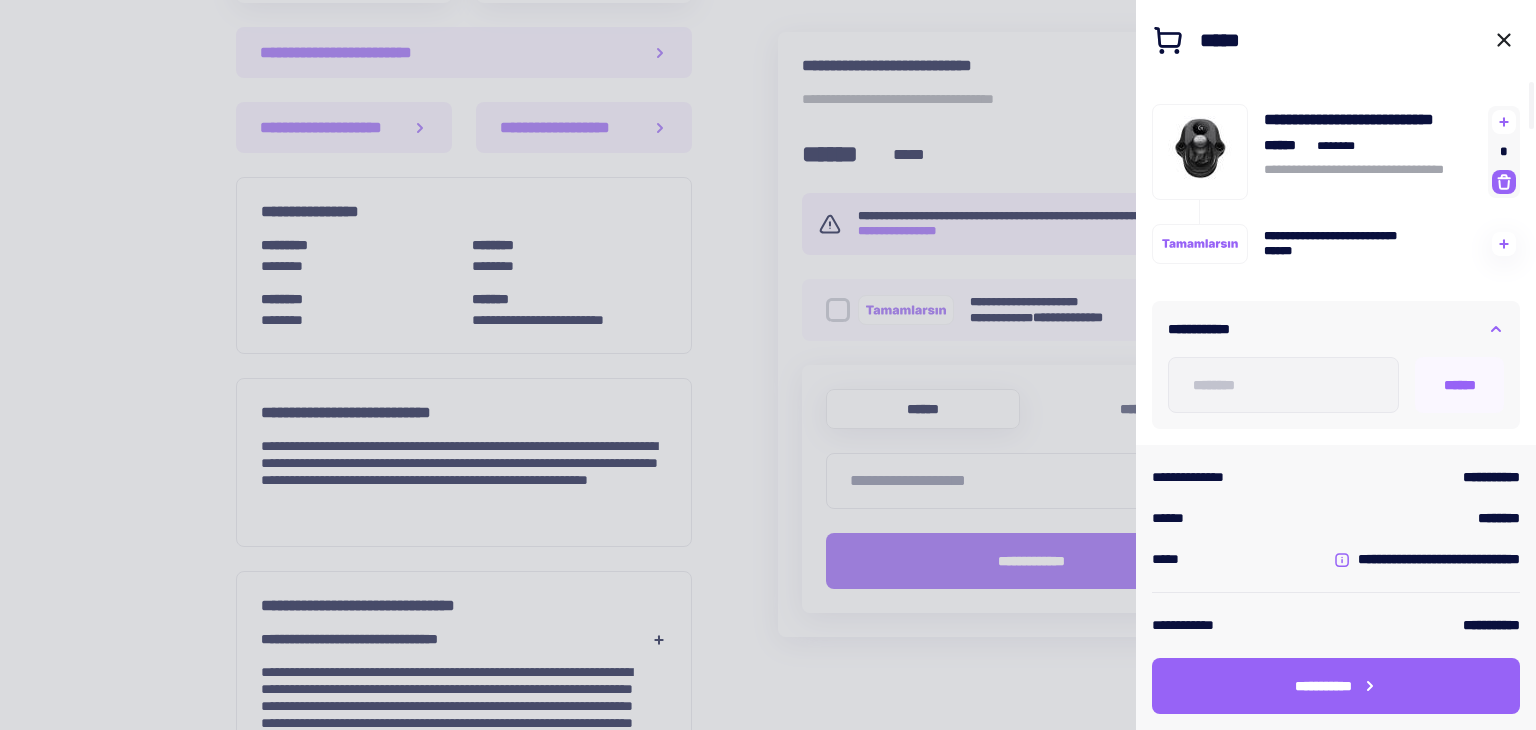 click 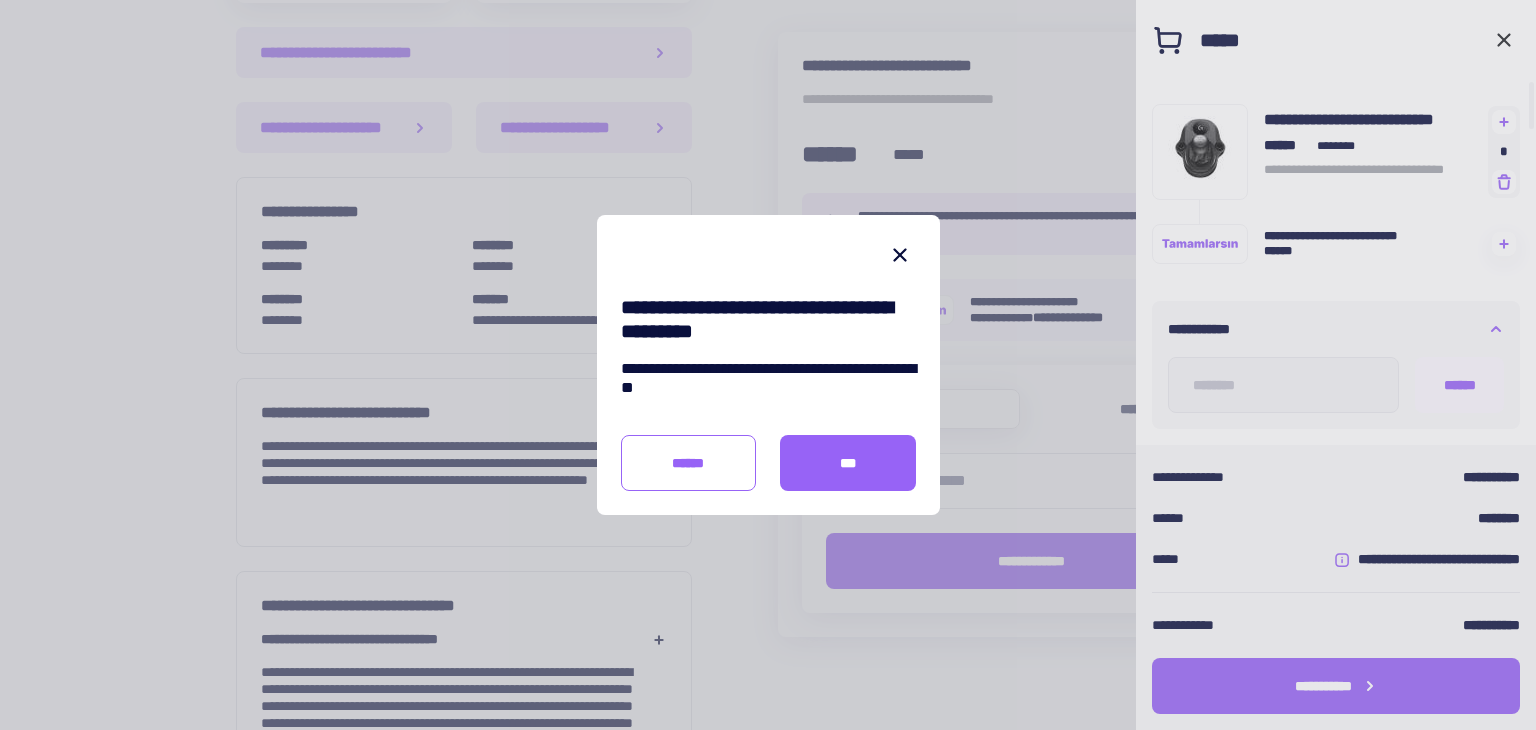 click on "***" at bounding box center [848, 463] 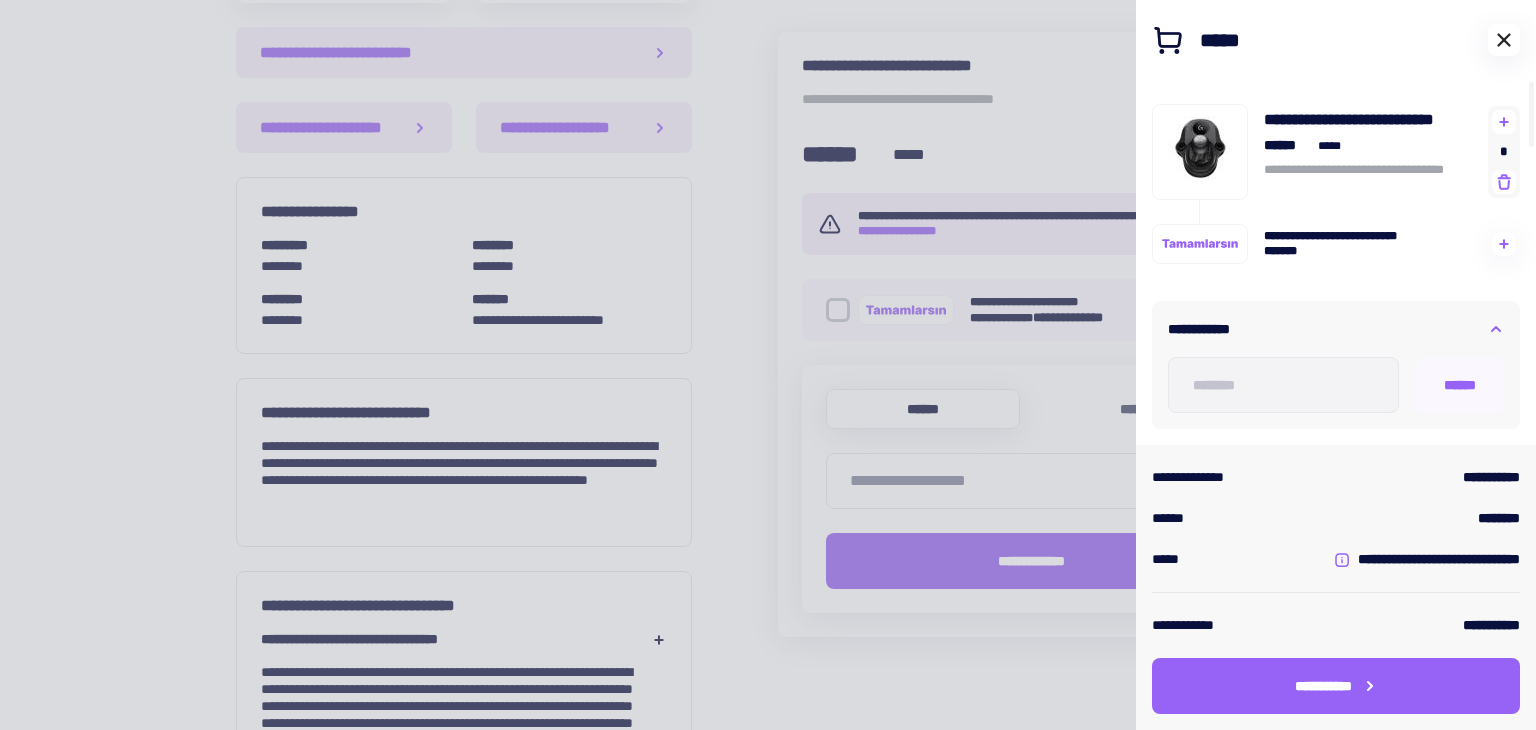 click 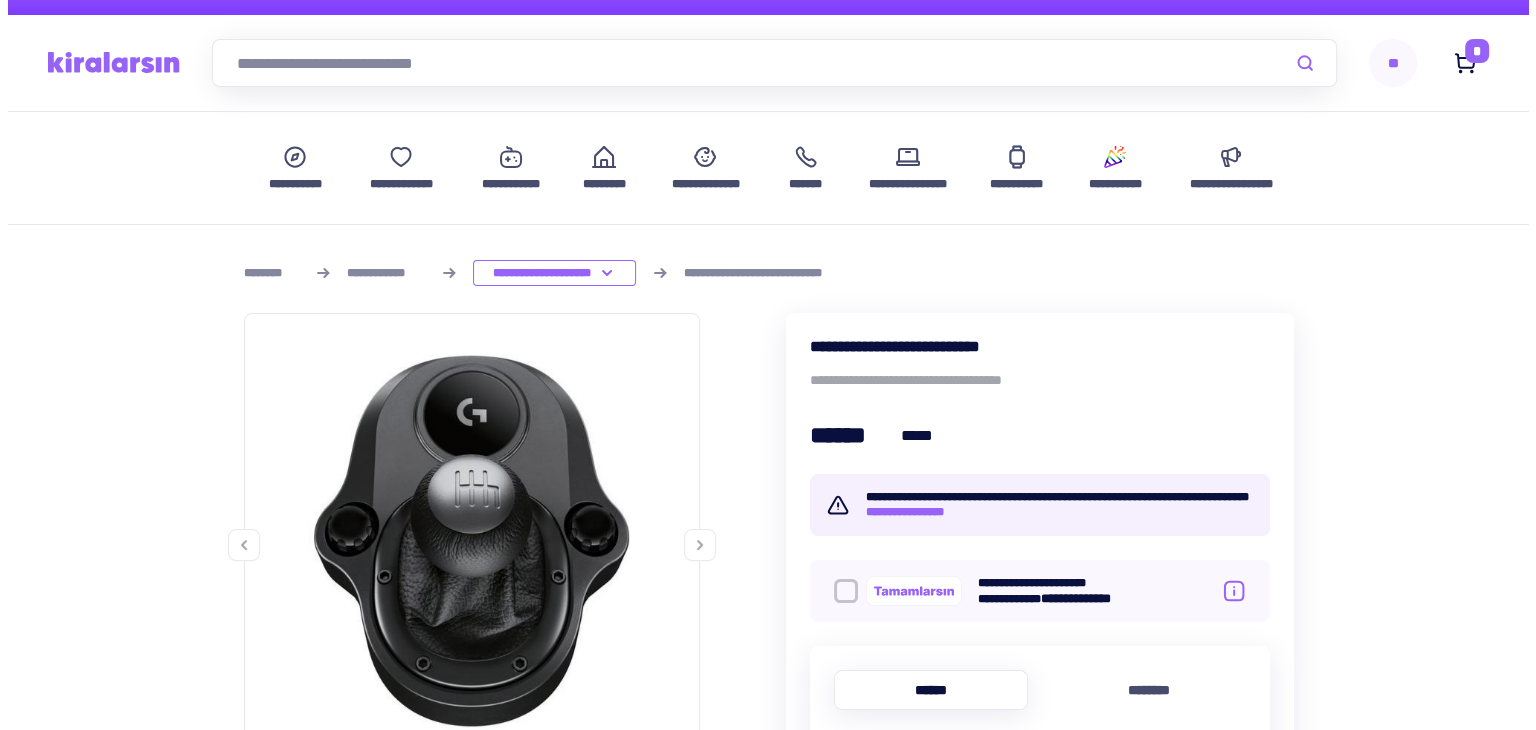 scroll, scrollTop: 0, scrollLeft: 0, axis: both 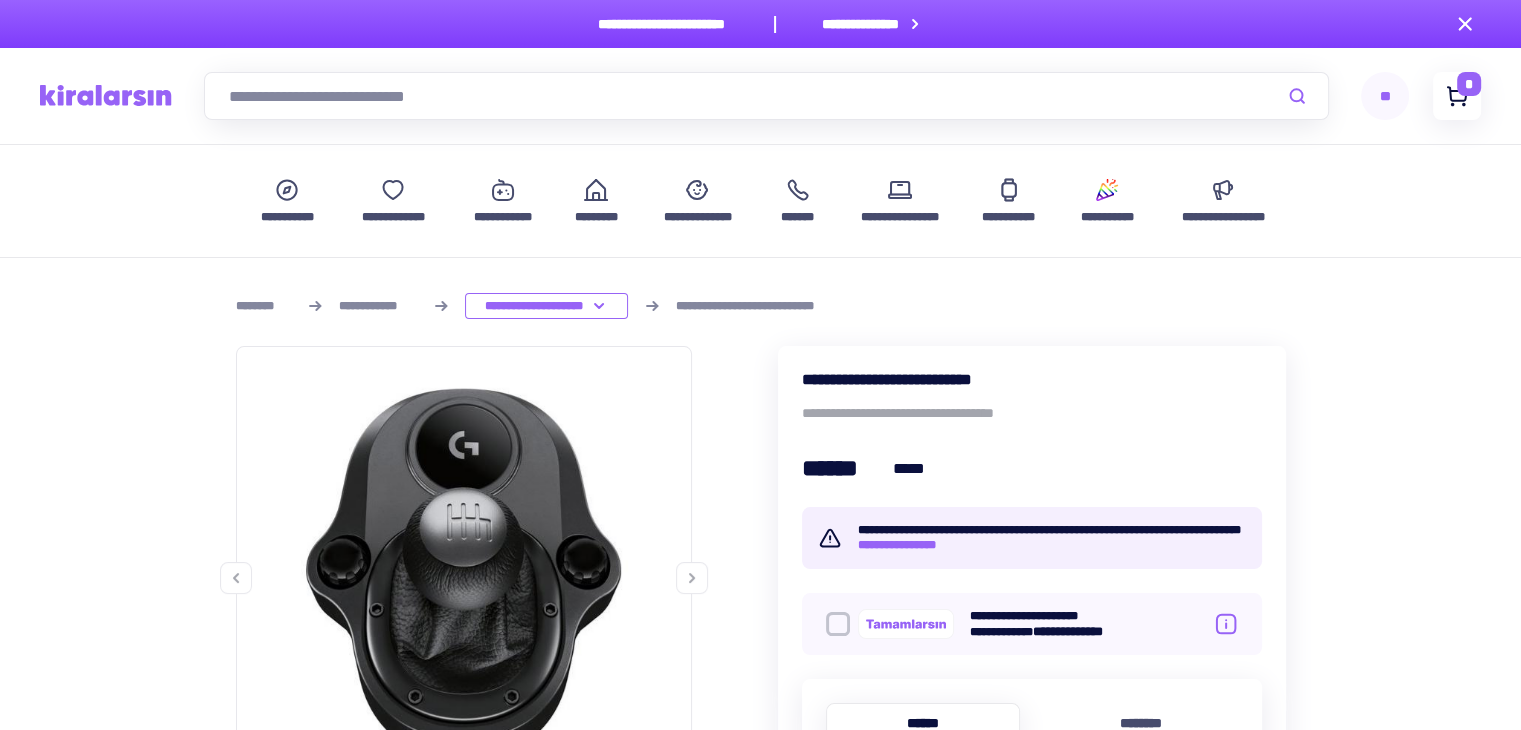 click on "*" at bounding box center (1469, 84) 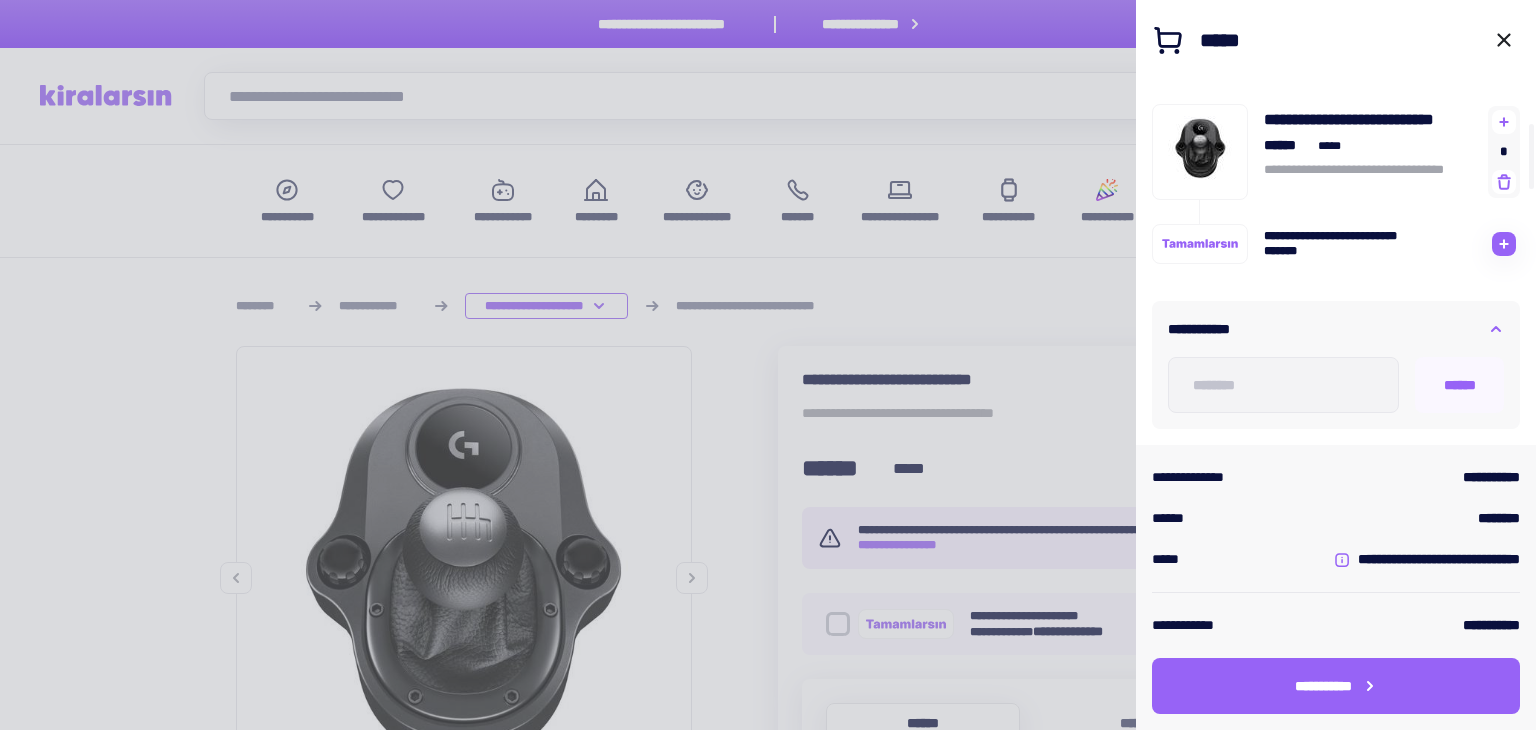 scroll, scrollTop: 400, scrollLeft: 0, axis: vertical 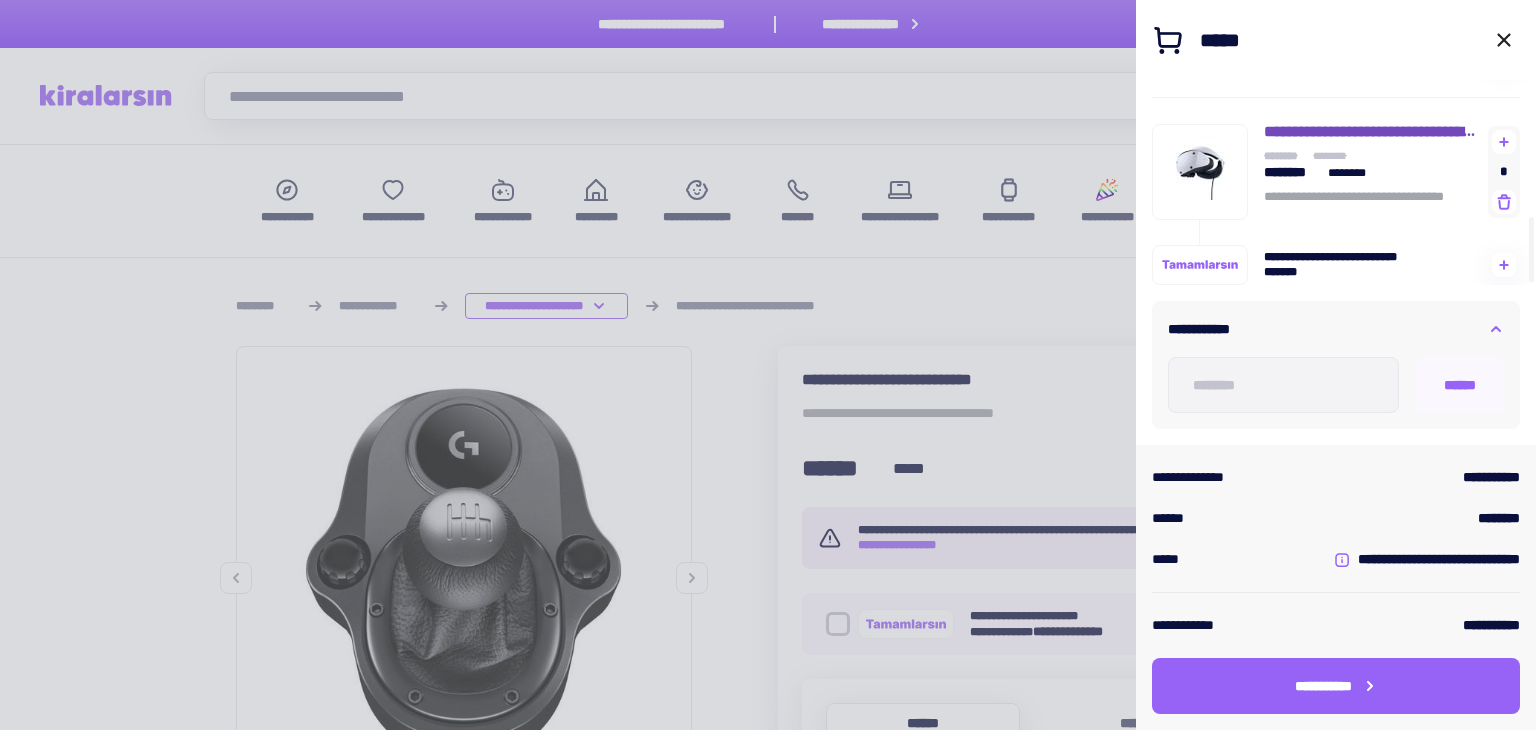 click on "**********" at bounding box center [1372, 205] 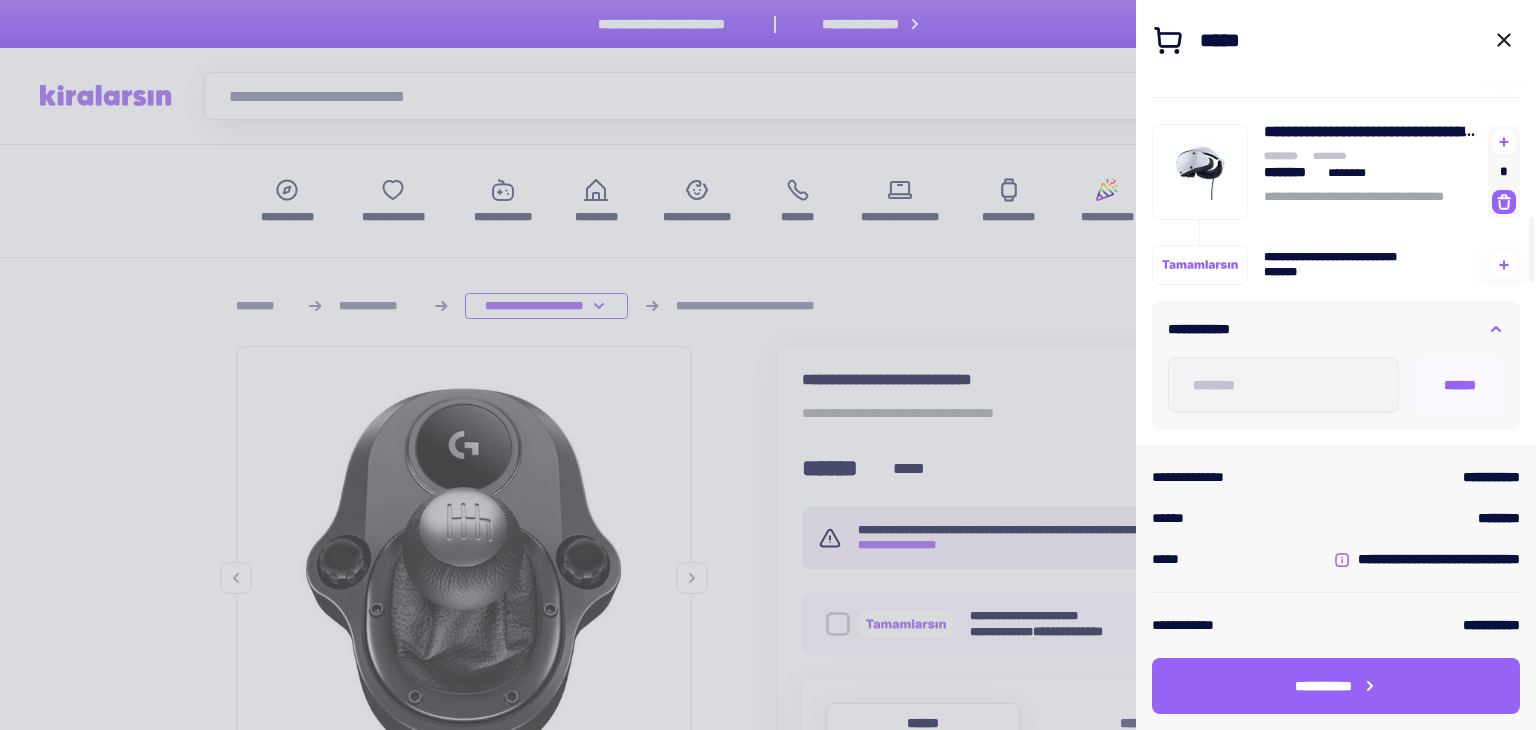 click 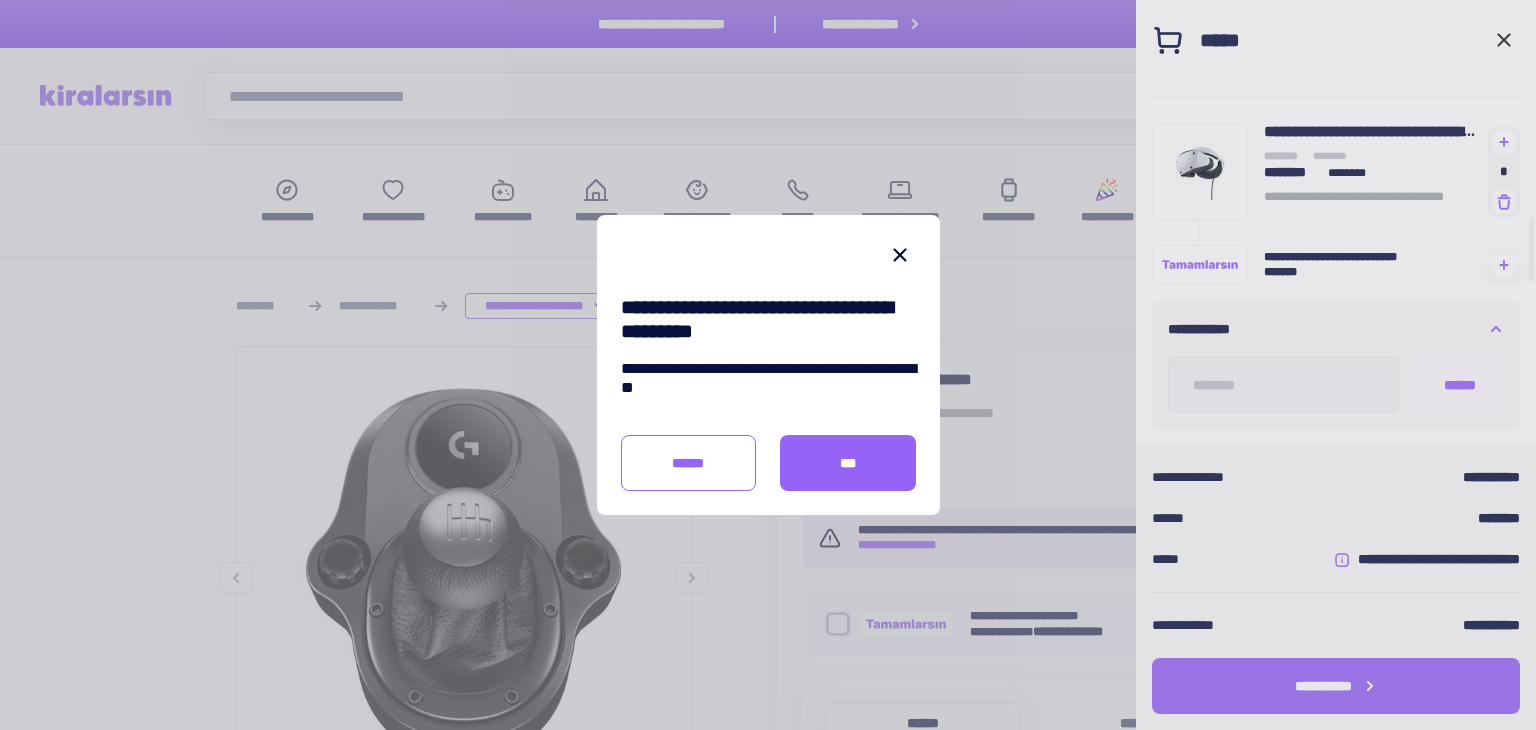 click on "***" at bounding box center (848, 463) 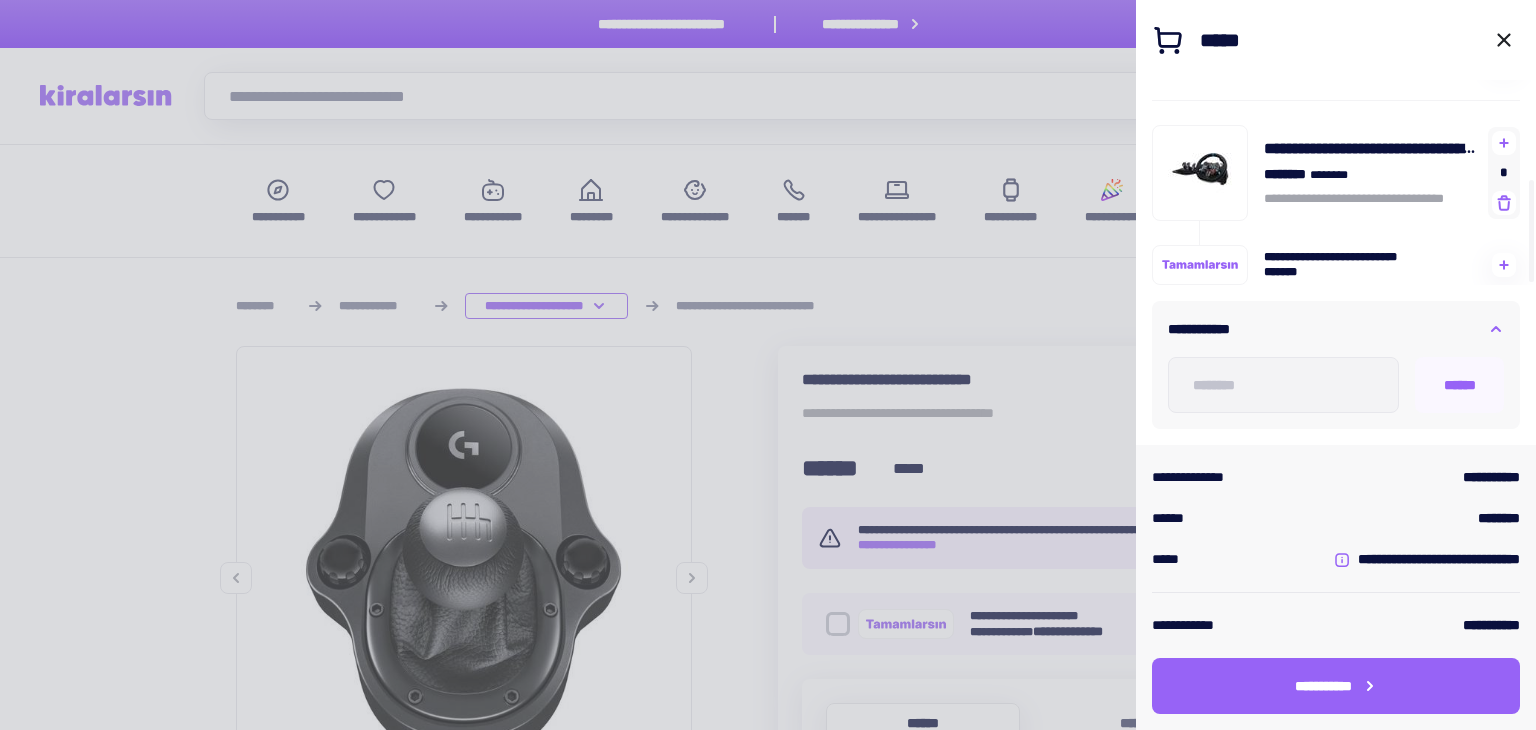 scroll, scrollTop: 188, scrollLeft: 0, axis: vertical 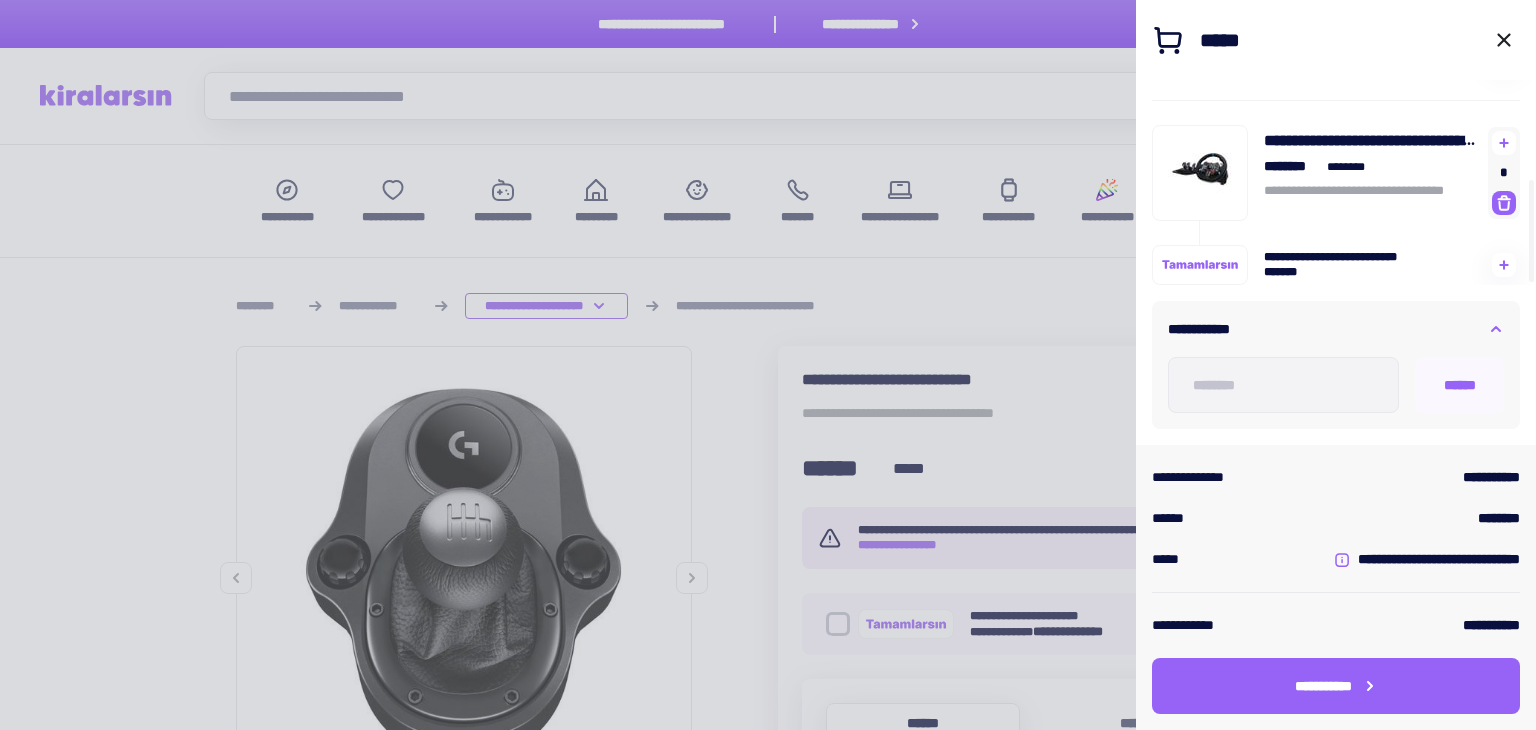 click 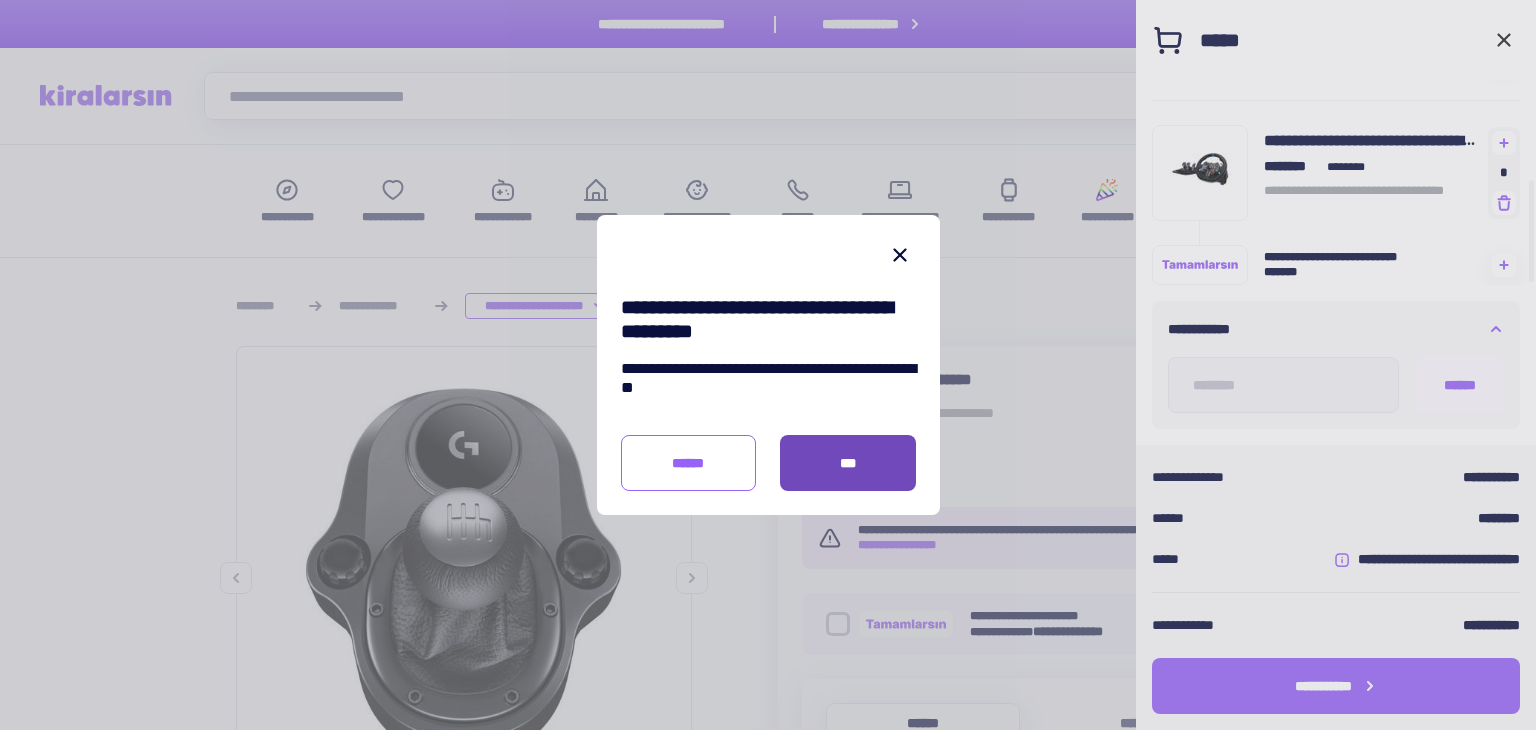 drag, startPoint x: 847, startPoint y: 463, endPoint x: 970, endPoint y: 435, distance: 126.146736 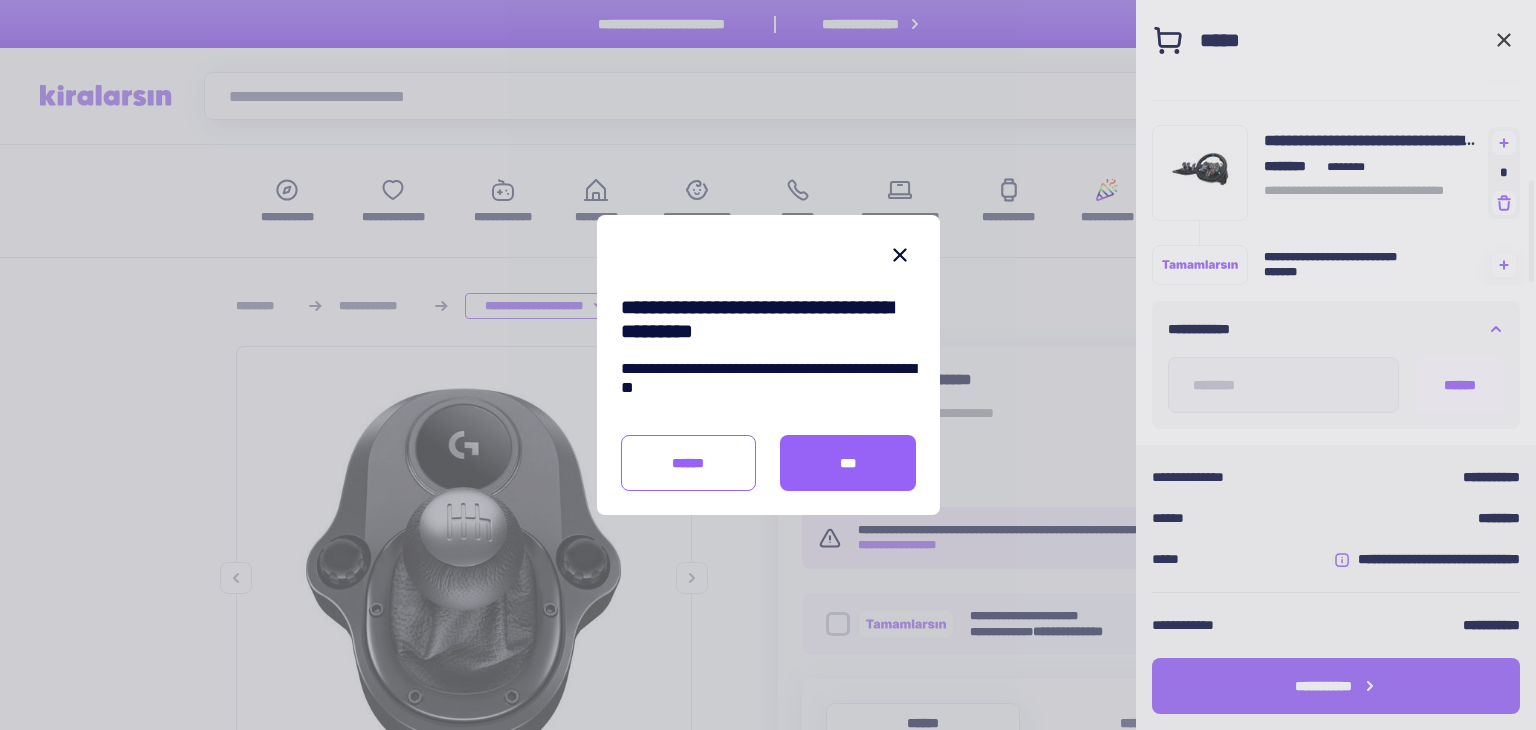 click on "***" at bounding box center (848, 463) 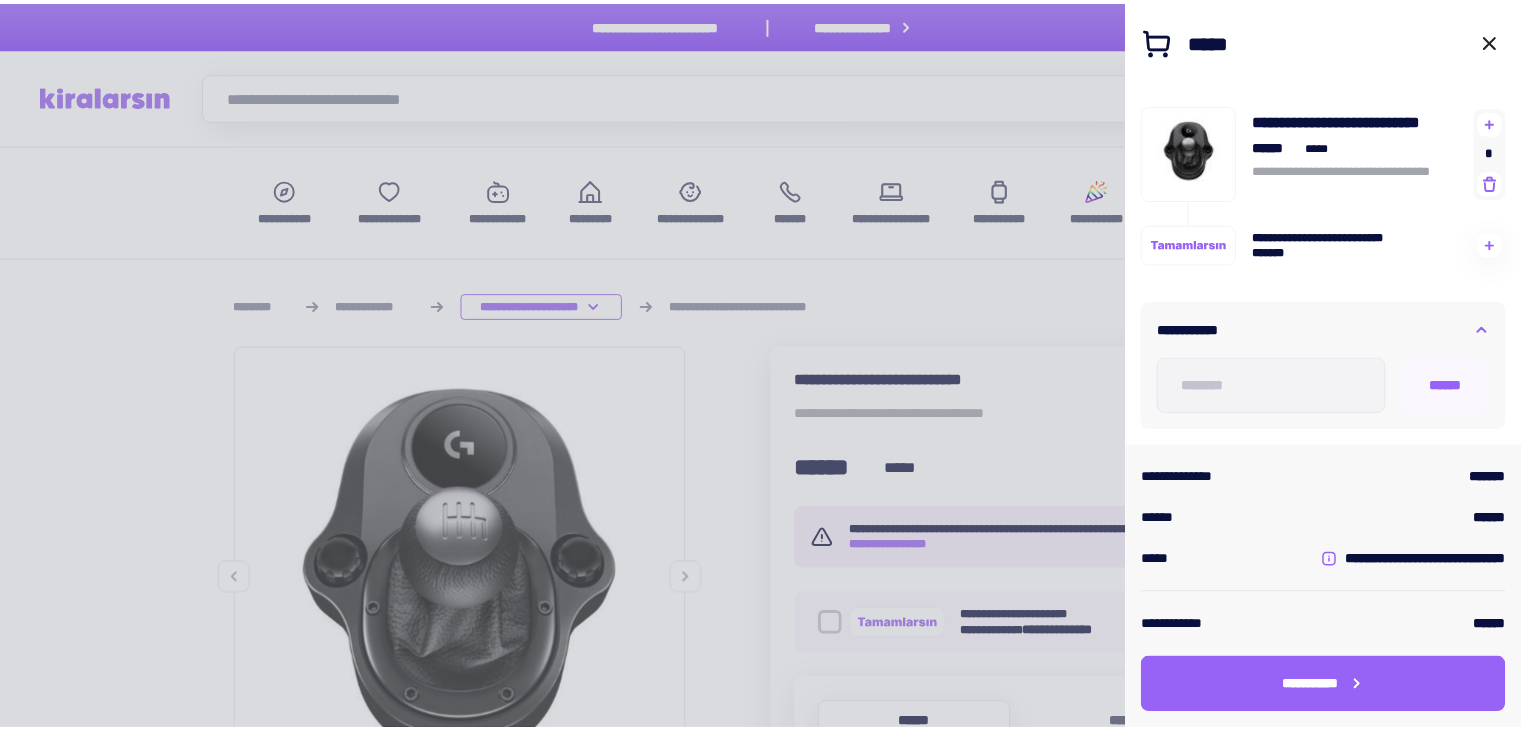 scroll, scrollTop: 0, scrollLeft: 0, axis: both 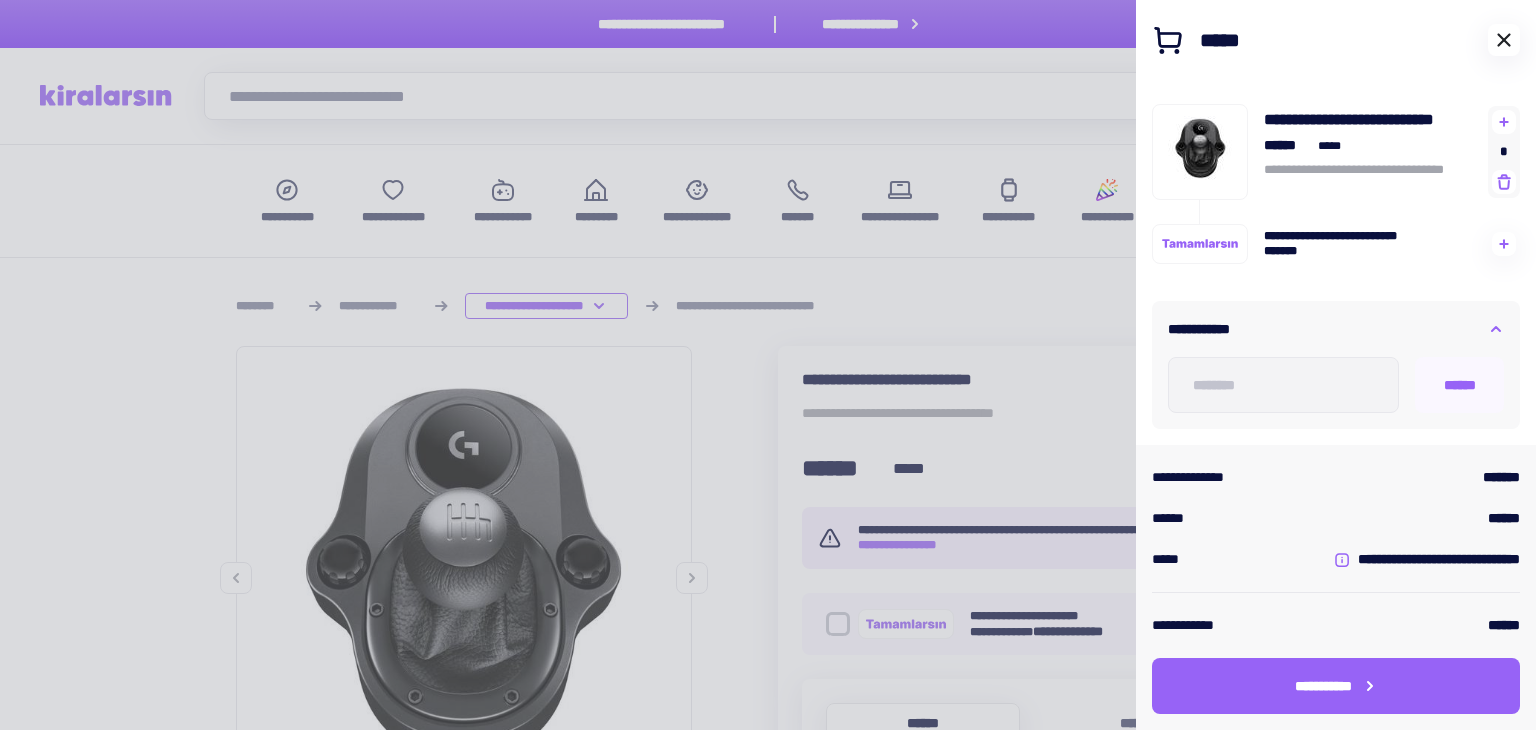 click 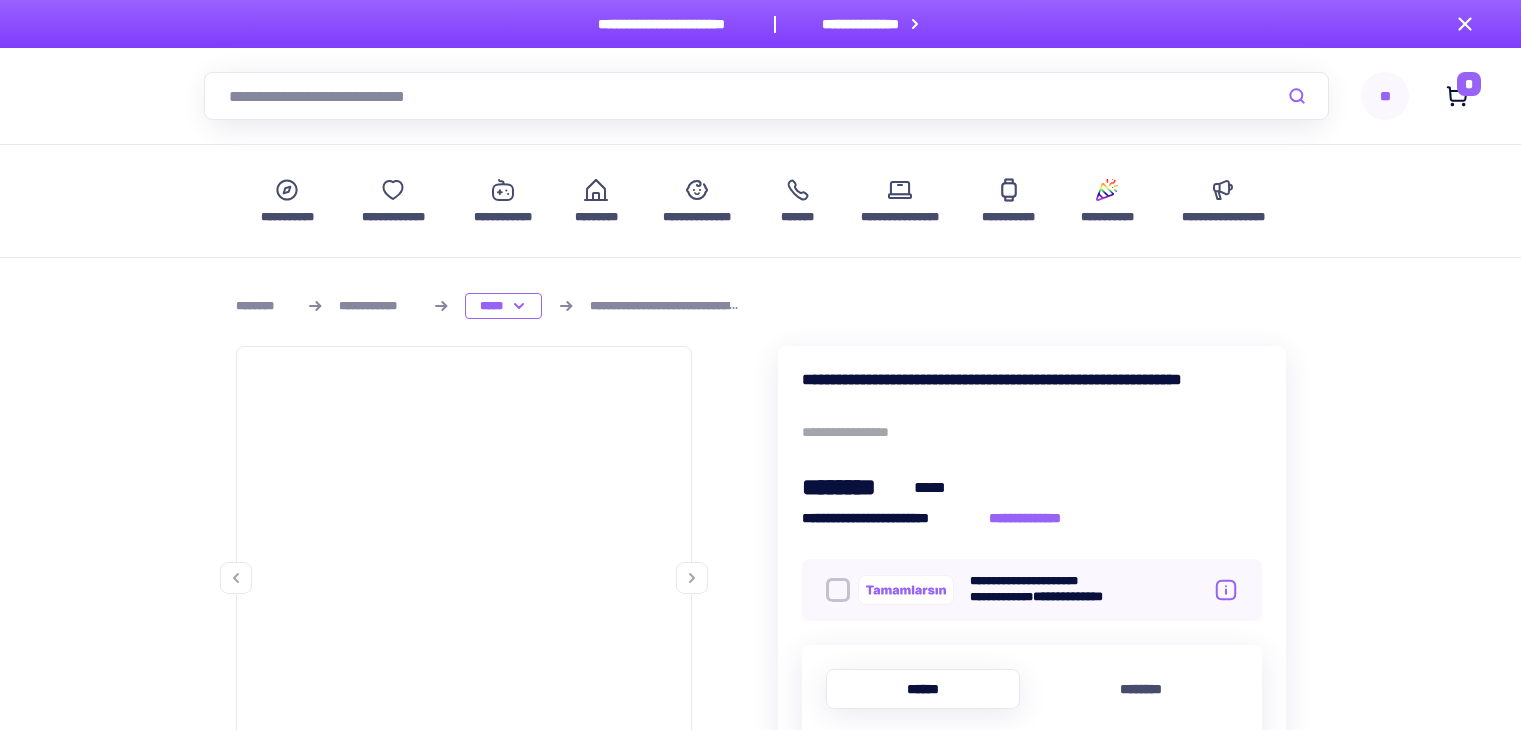 scroll, scrollTop: 0, scrollLeft: 0, axis: both 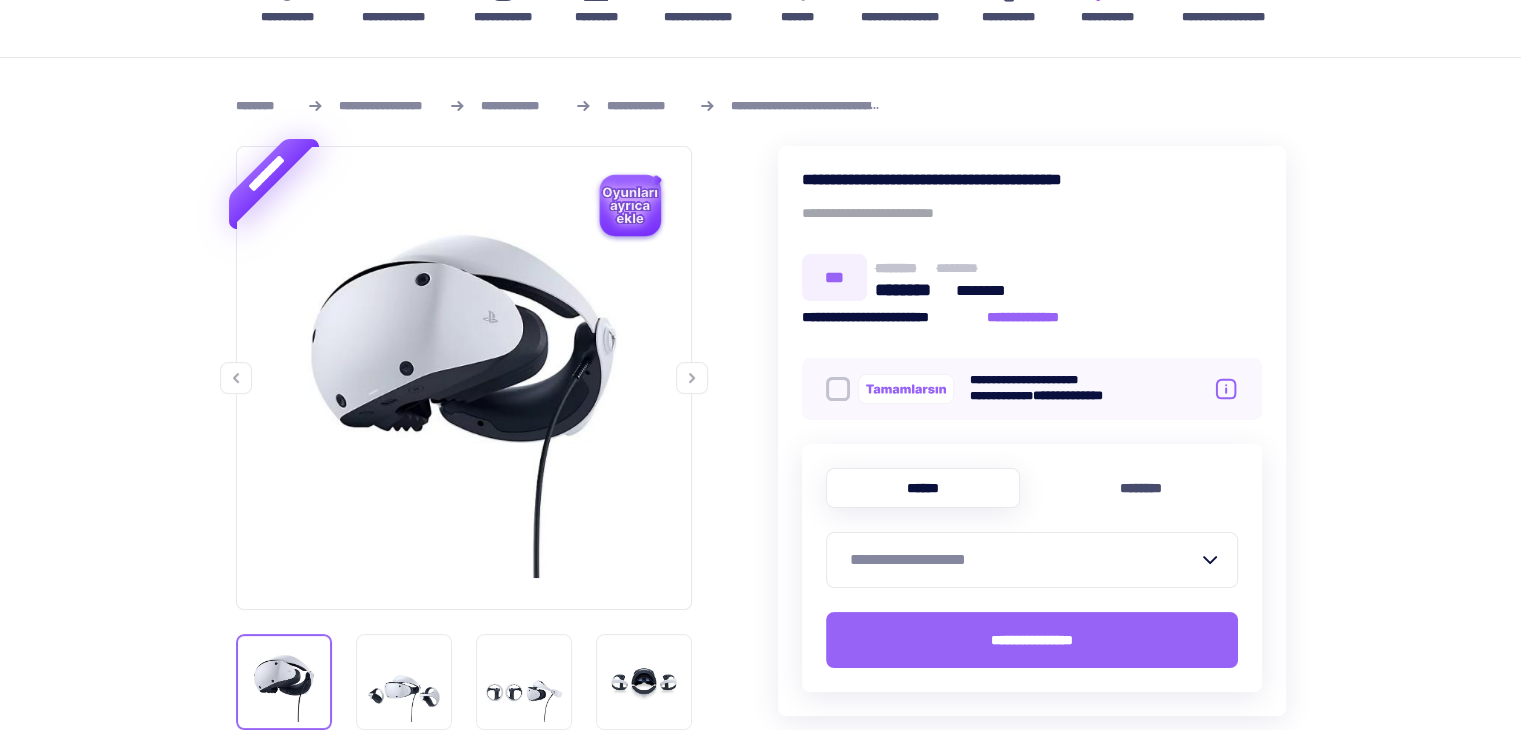 click on "**********" at bounding box center [1024, 560] 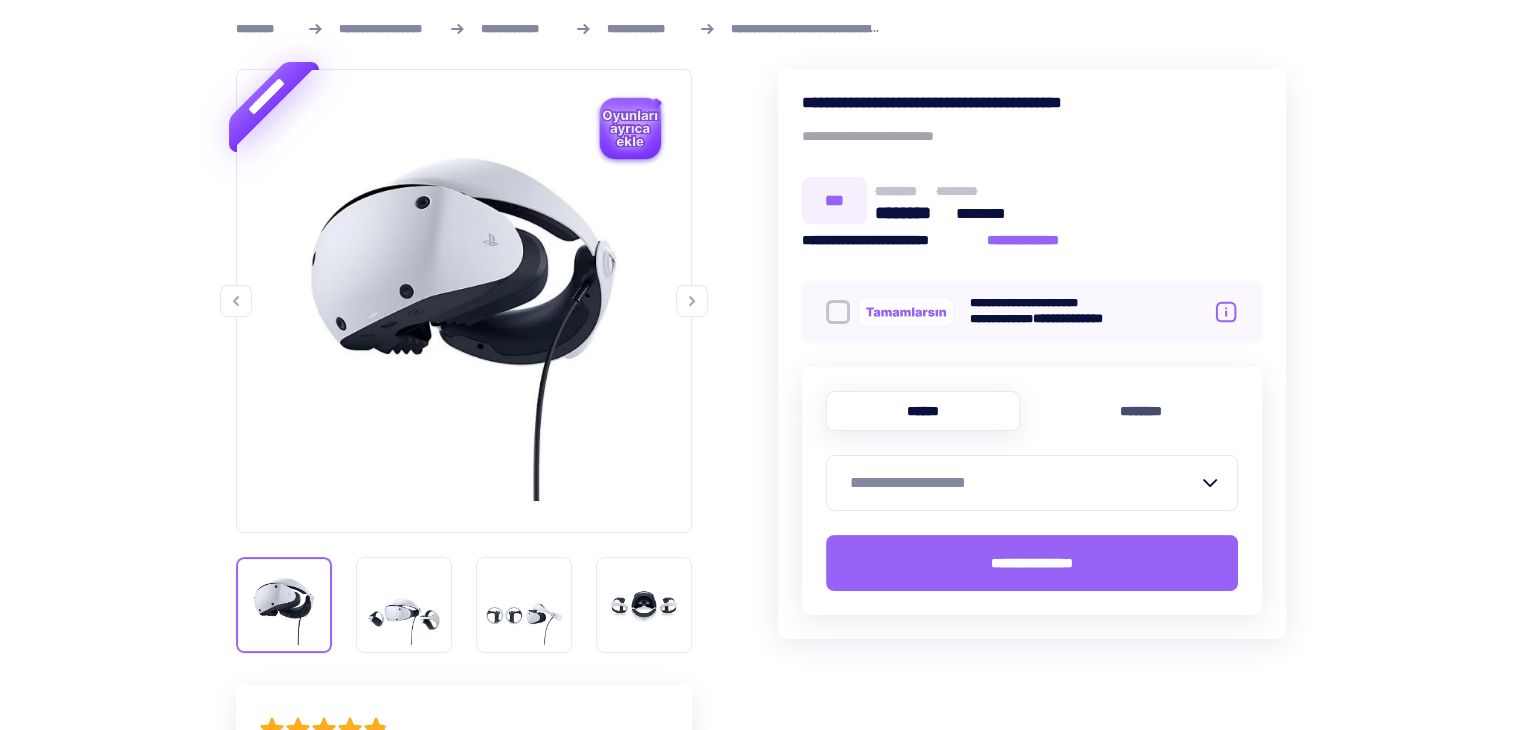 scroll, scrollTop: 400, scrollLeft: 0, axis: vertical 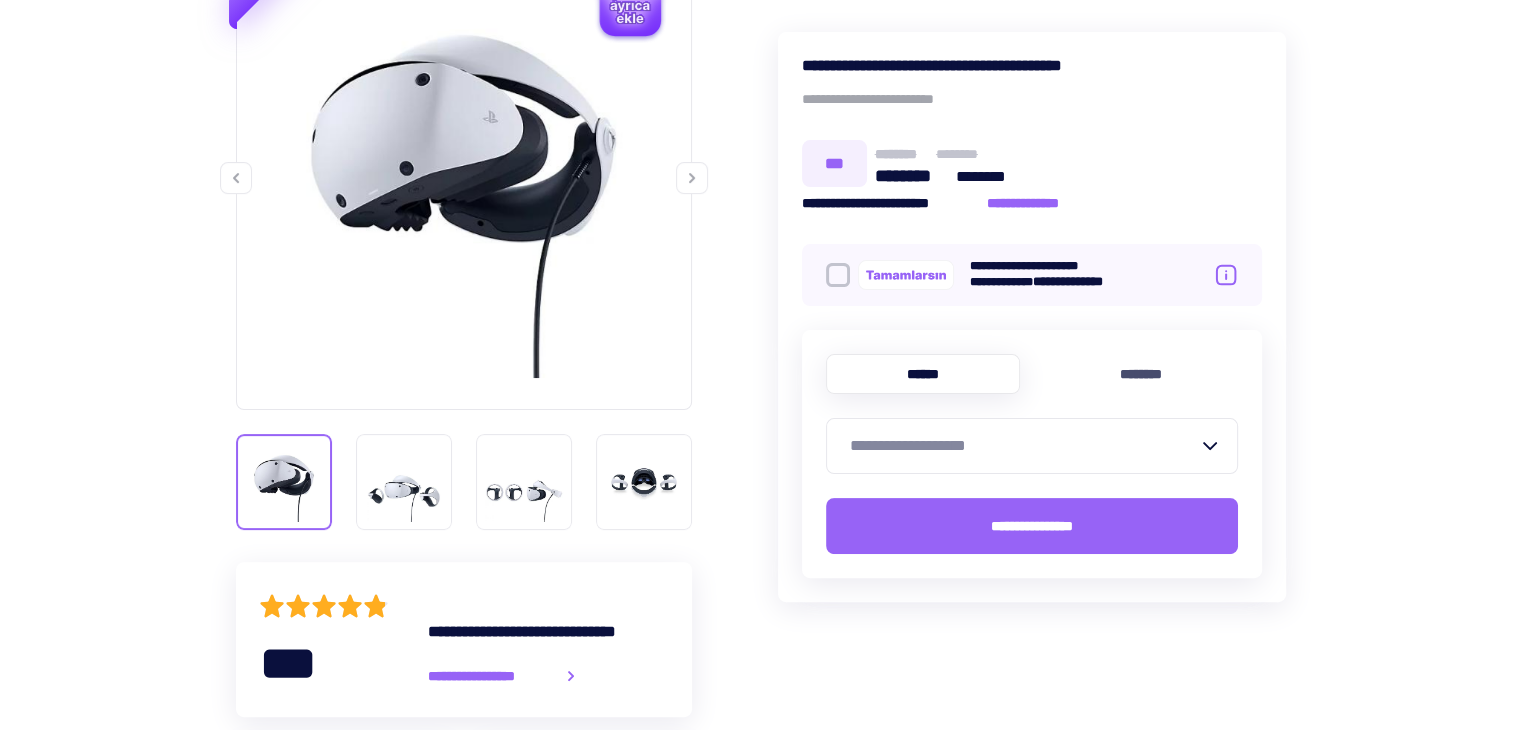 click on "**********" at bounding box center (1024, 446) 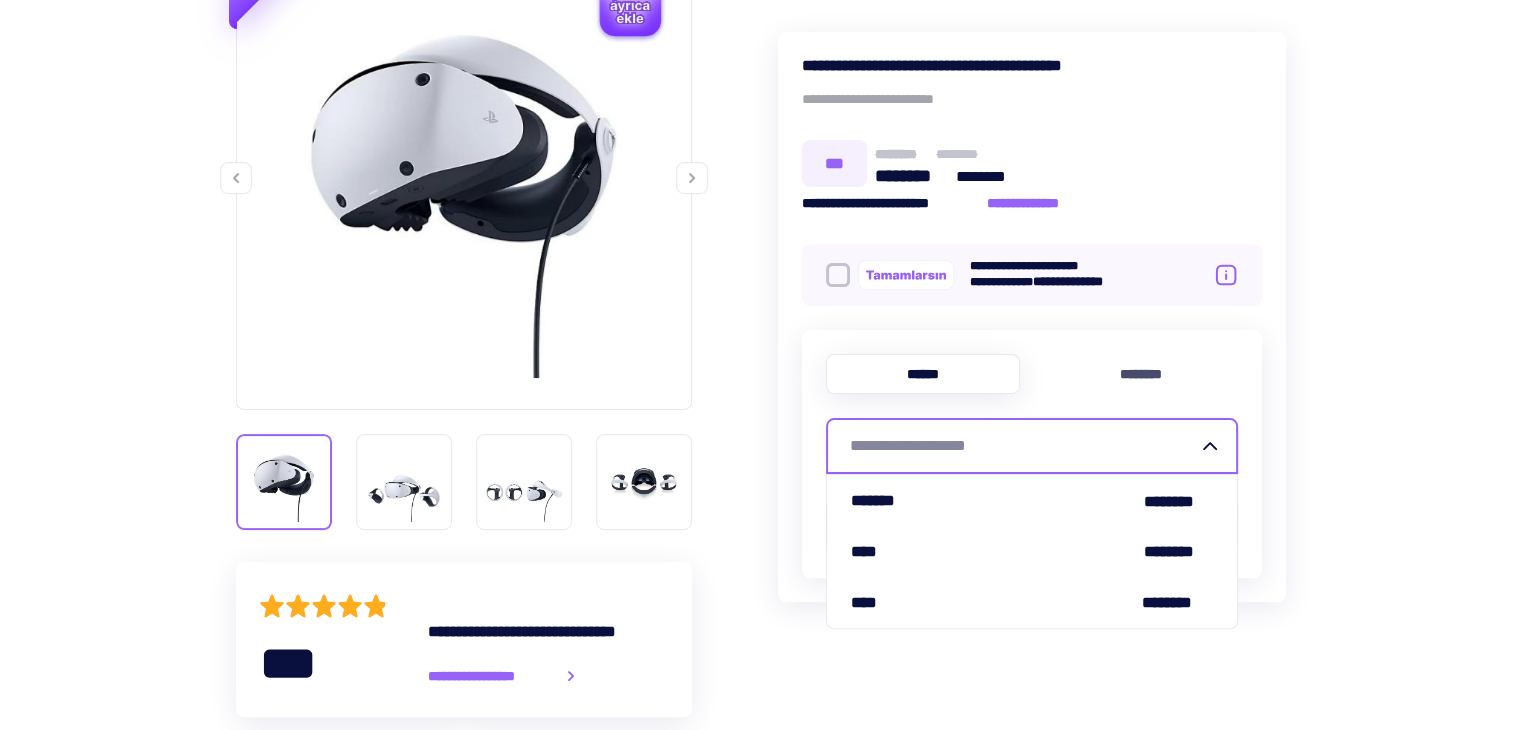 drag, startPoint x: 1428, startPoint y: 240, endPoint x: 1400, endPoint y: 212, distance: 39.59798 